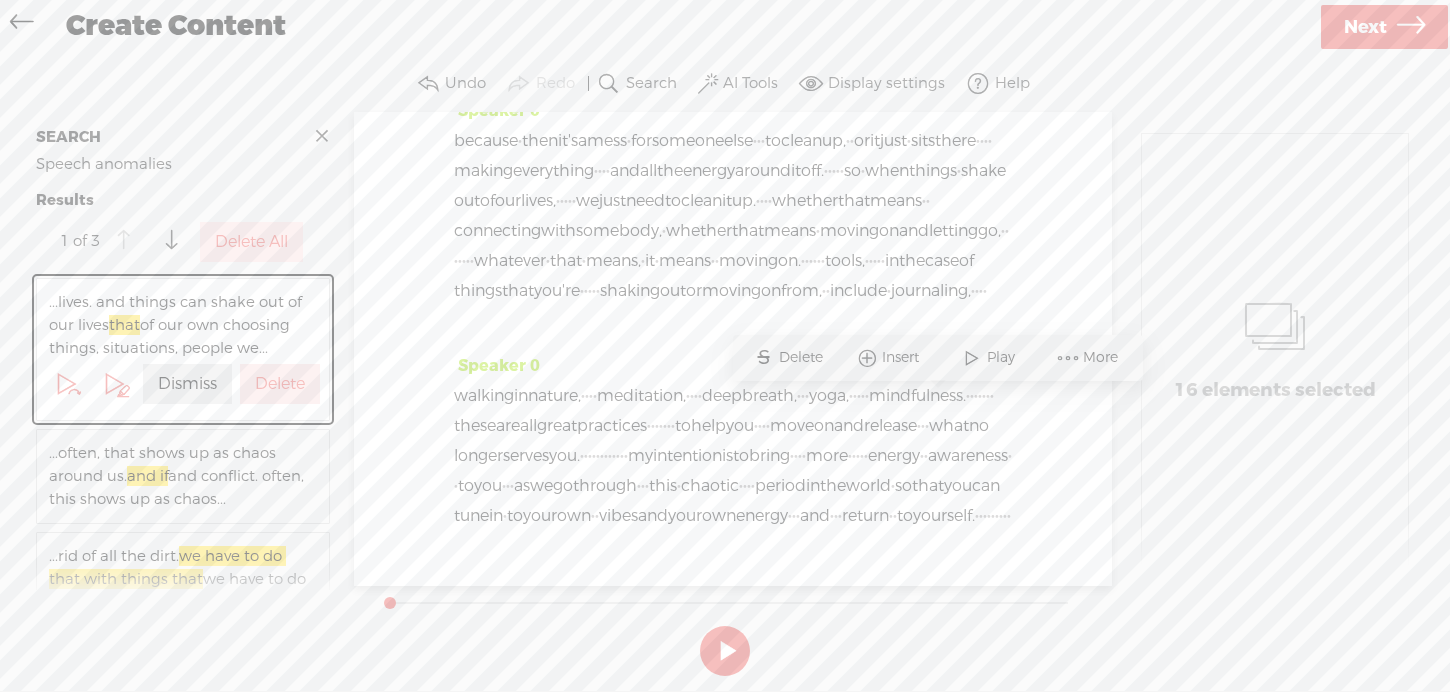 click on "Delete" at bounding box center (803, 358) 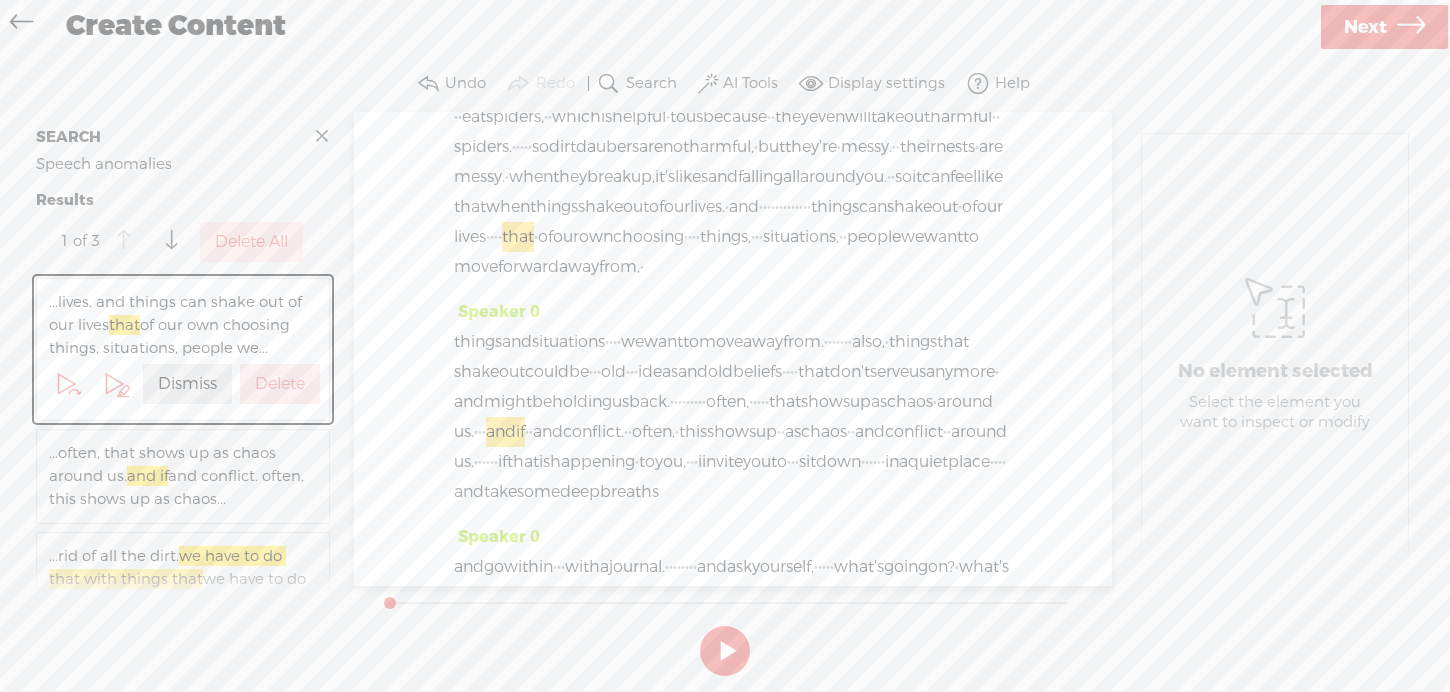 scroll, scrollTop: 690, scrollLeft: 0, axis: vertical 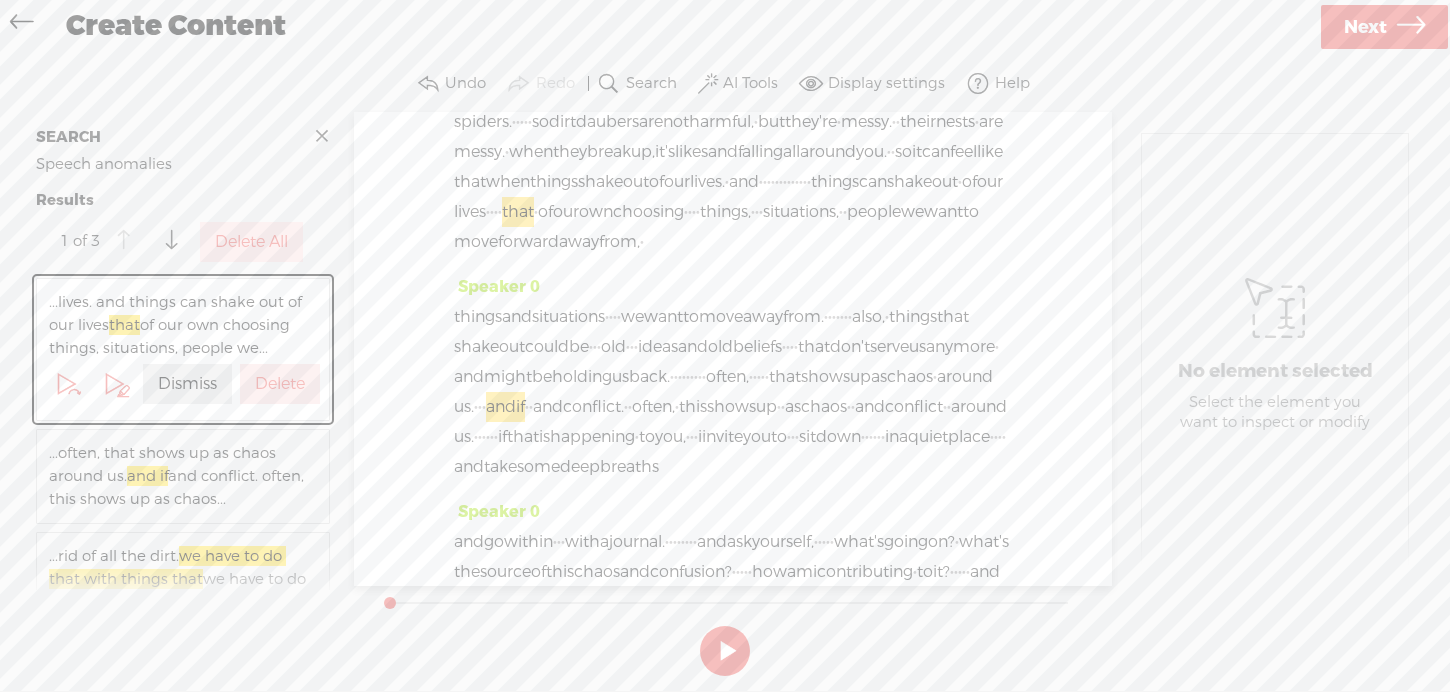 click on "·" at bounding box center (797, 182) 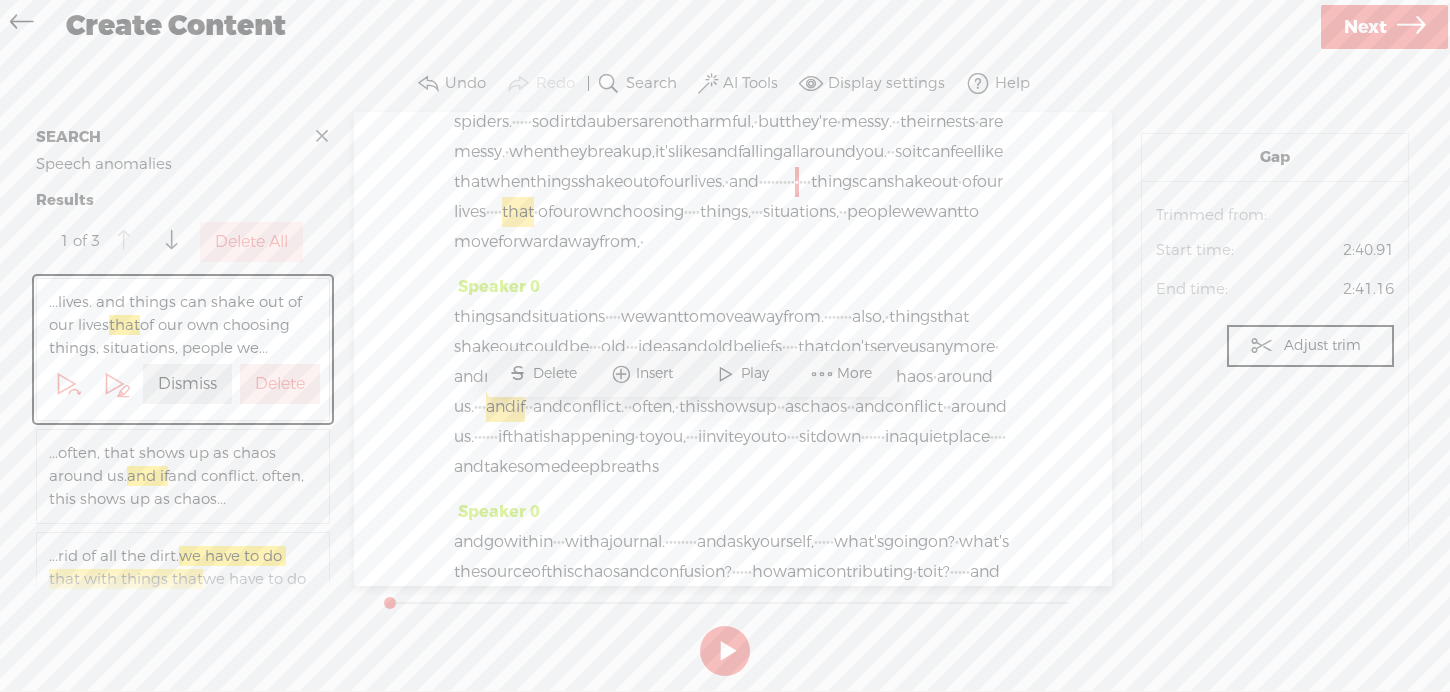 drag, startPoint x: 674, startPoint y: 421, endPoint x: 587, endPoint y: 406, distance: 88.28363 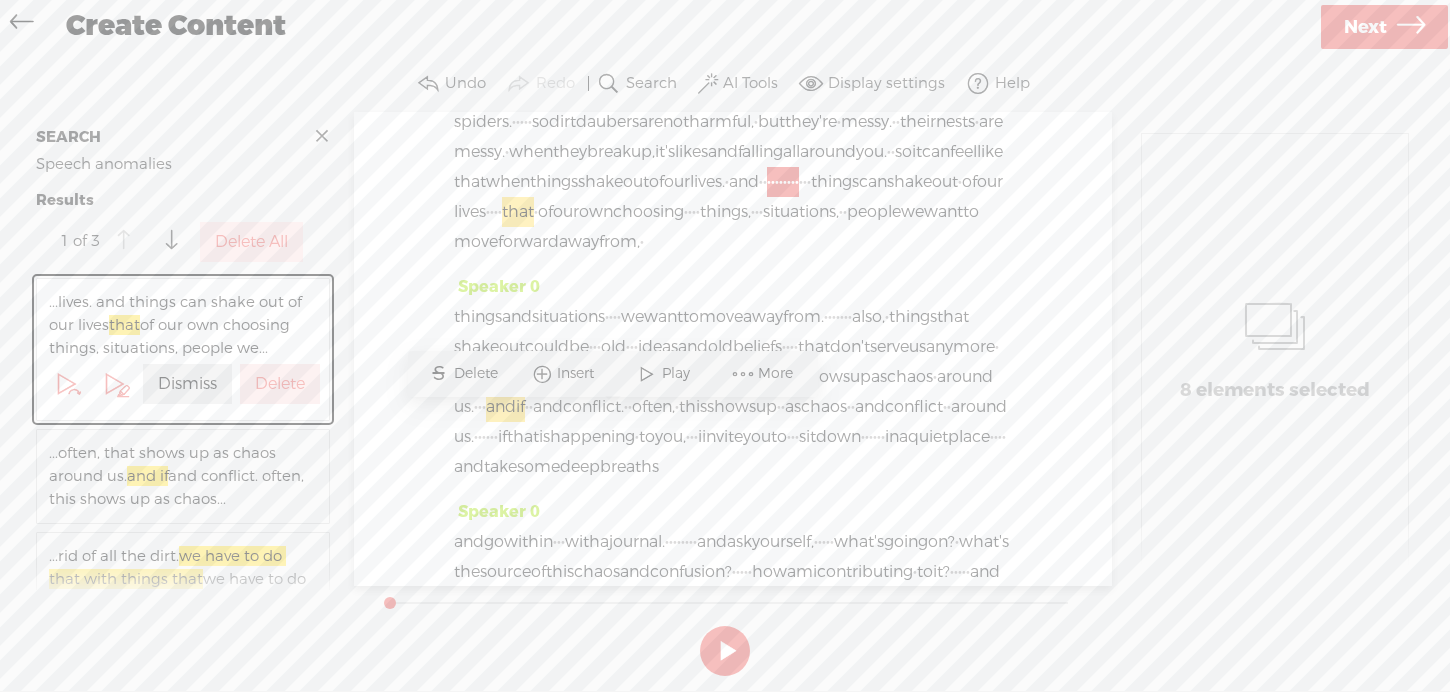 click on "Delete" at bounding box center [478, 374] 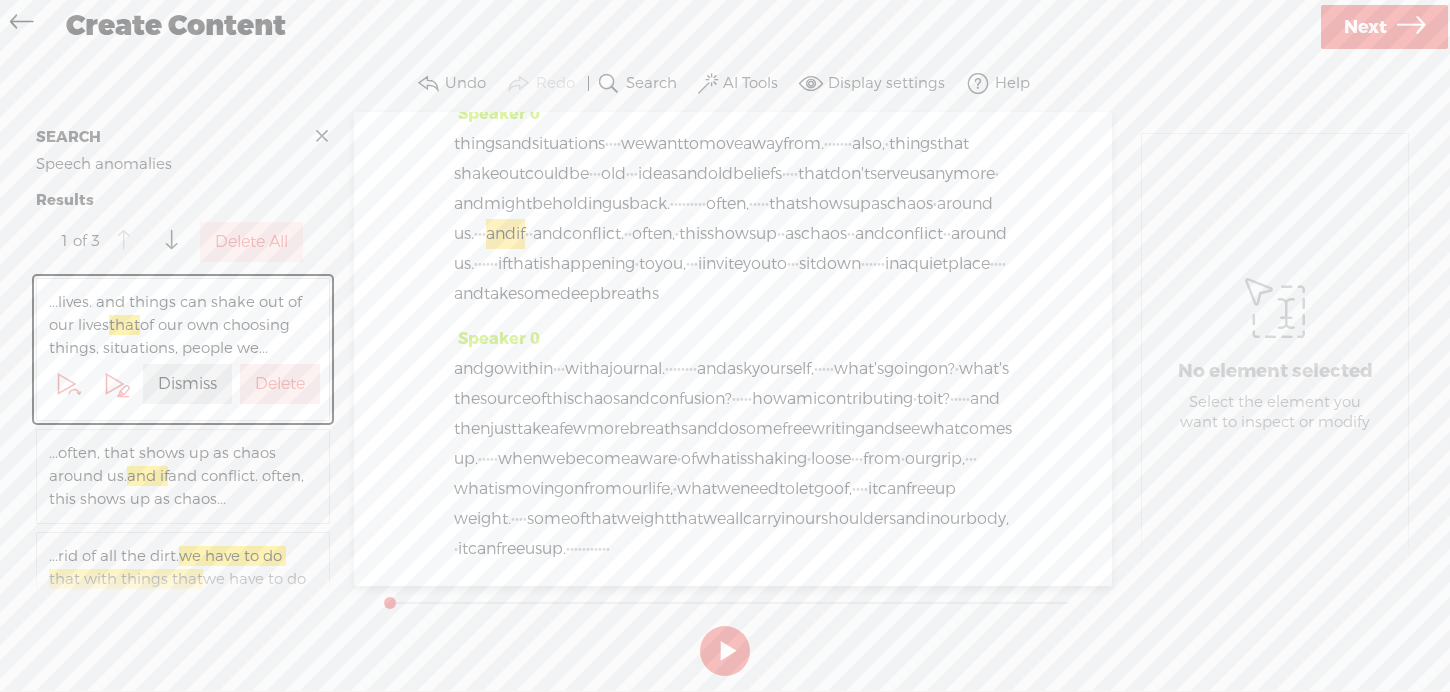 scroll, scrollTop: 842, scrollLeft: 0, axis: vertical 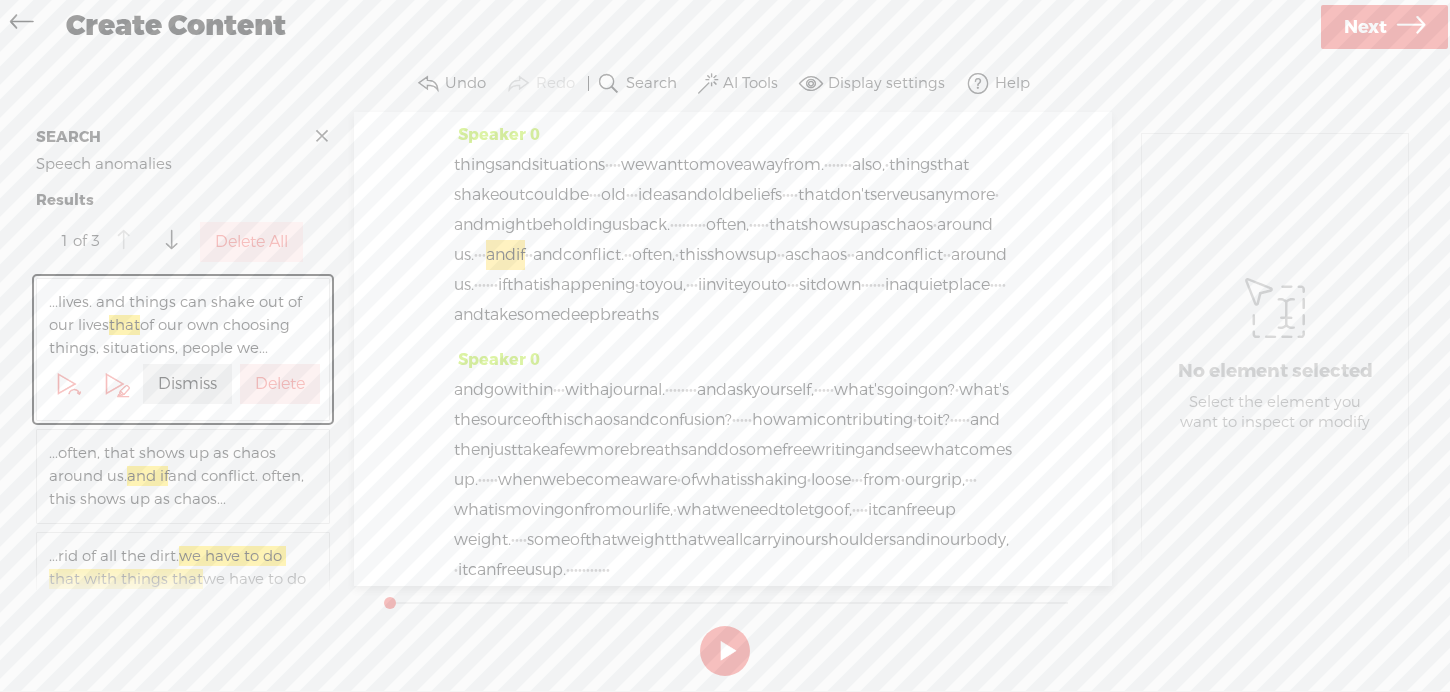 click on "Delete" at bounding box center [280, 384] 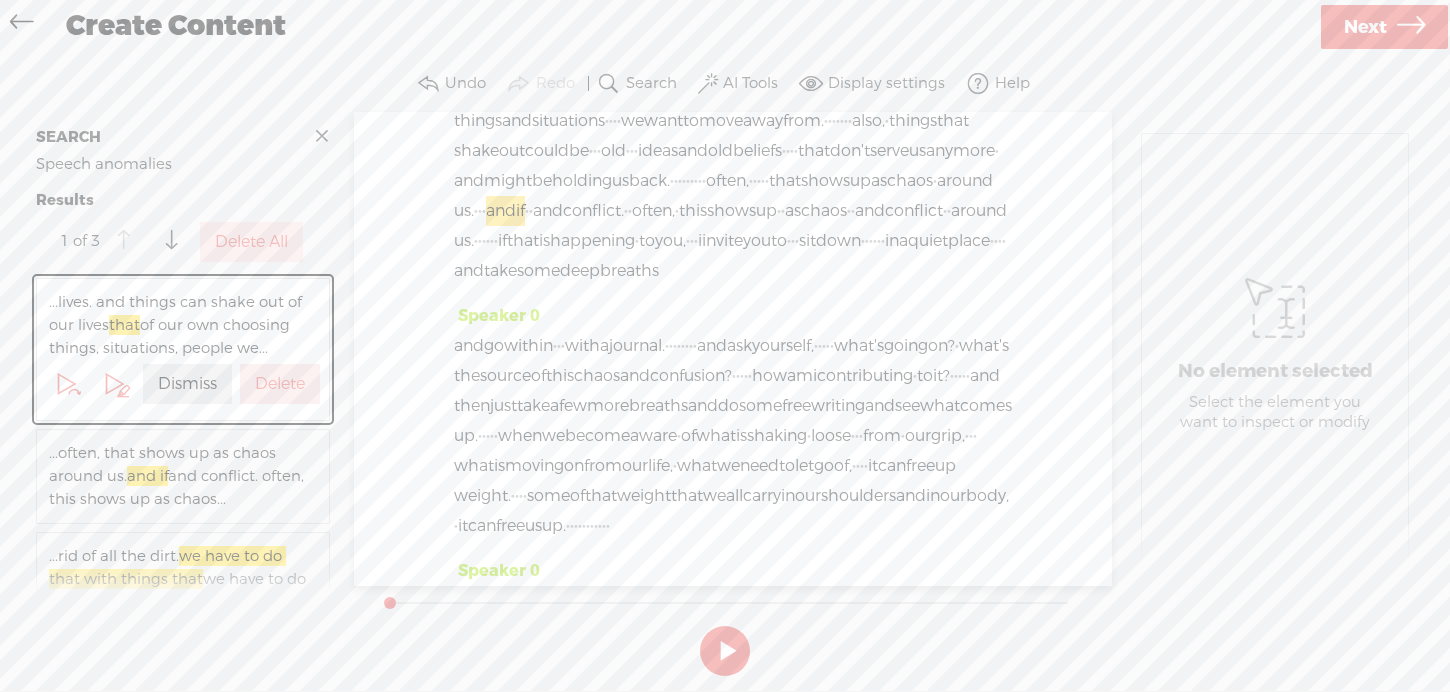 click on "forward" at bounding box center [528, 46] 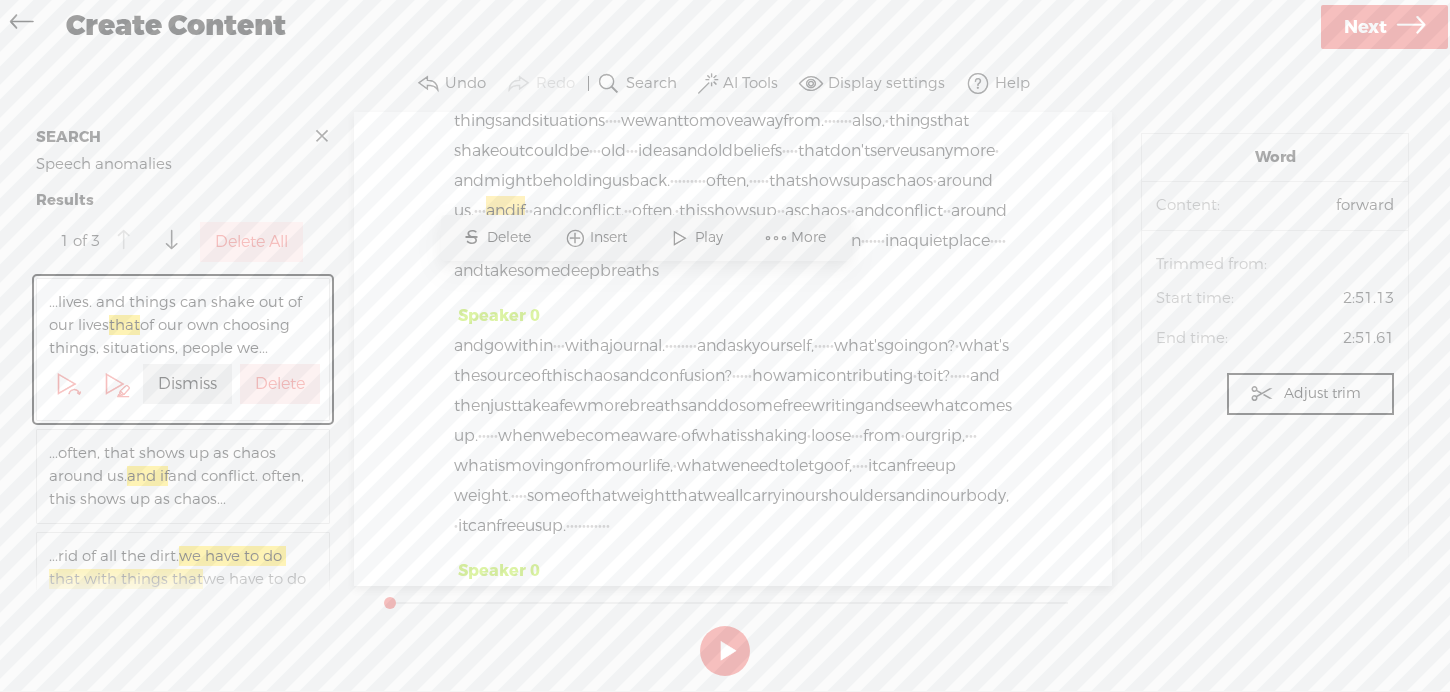 click on "forward" at bounding box center [528, 46] 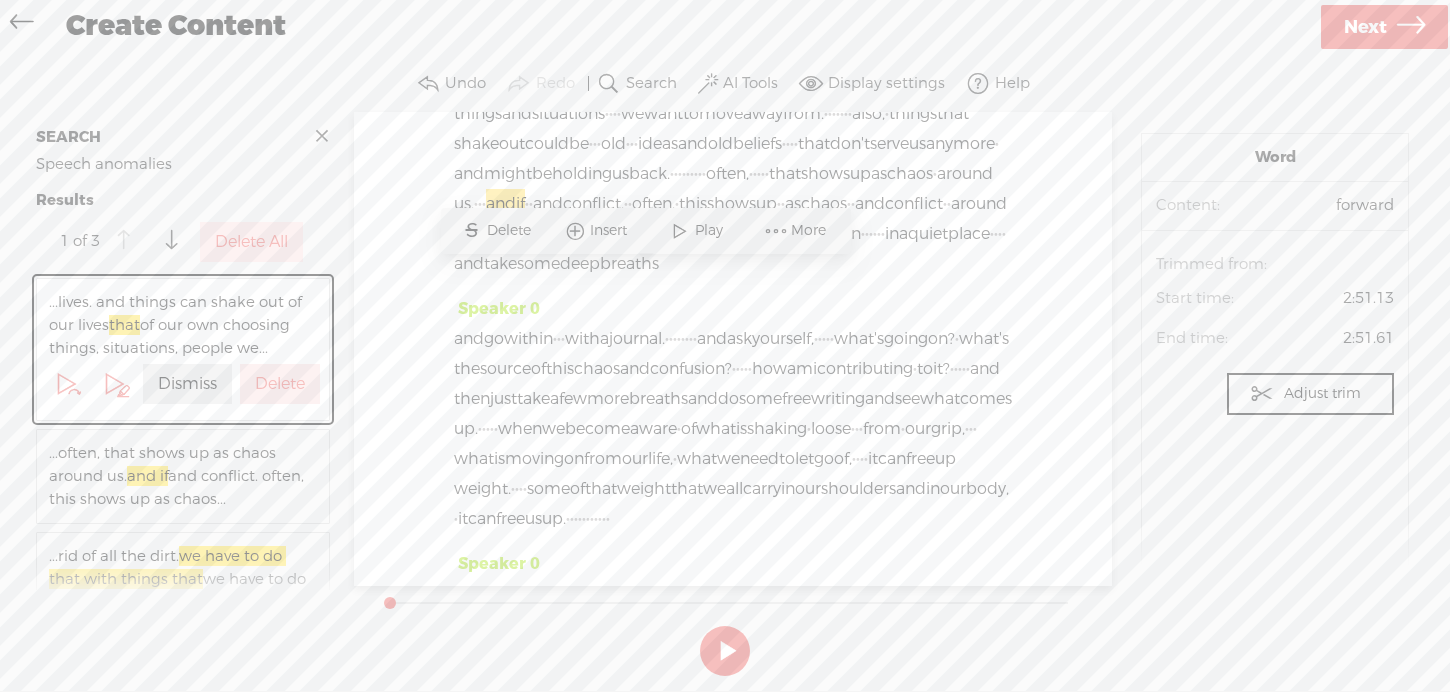 click on "Delete" at bounding box center [511, 231] 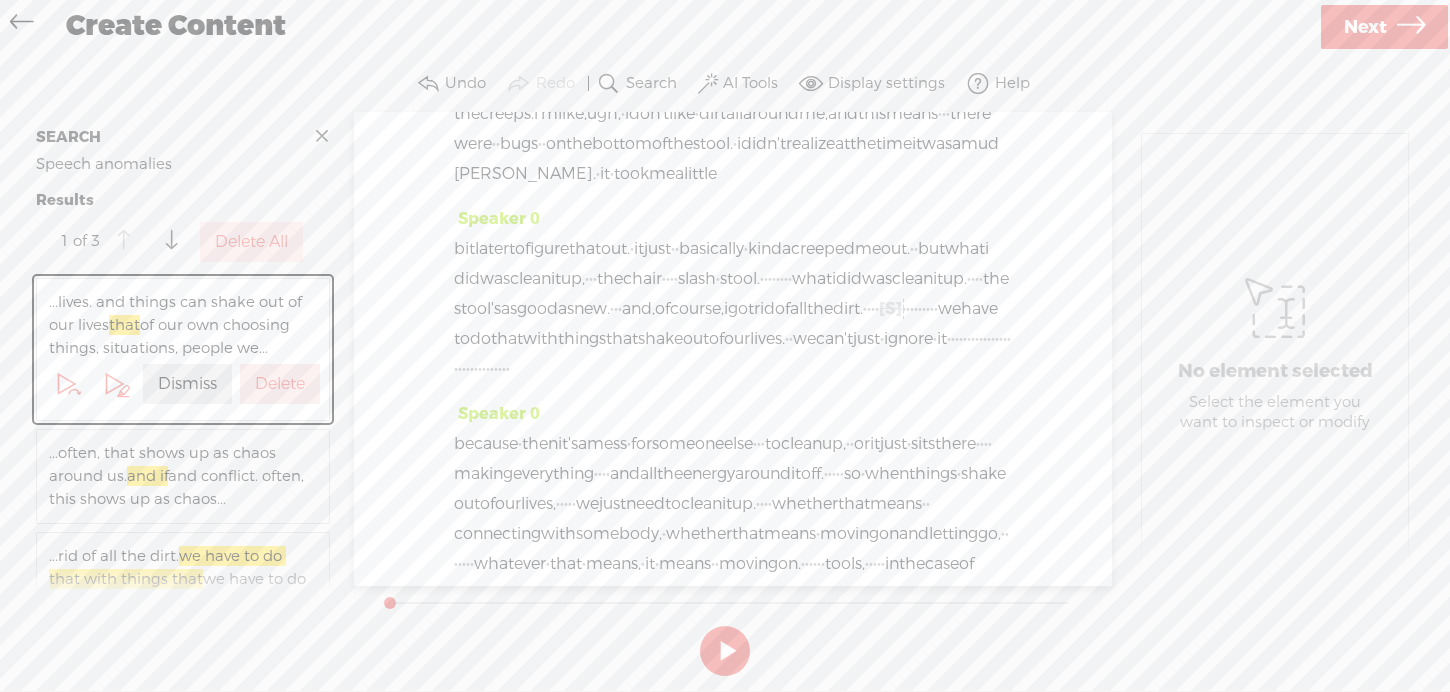 scroll, scrollTop: 1720, scrollLeft: 0, axis: vertical 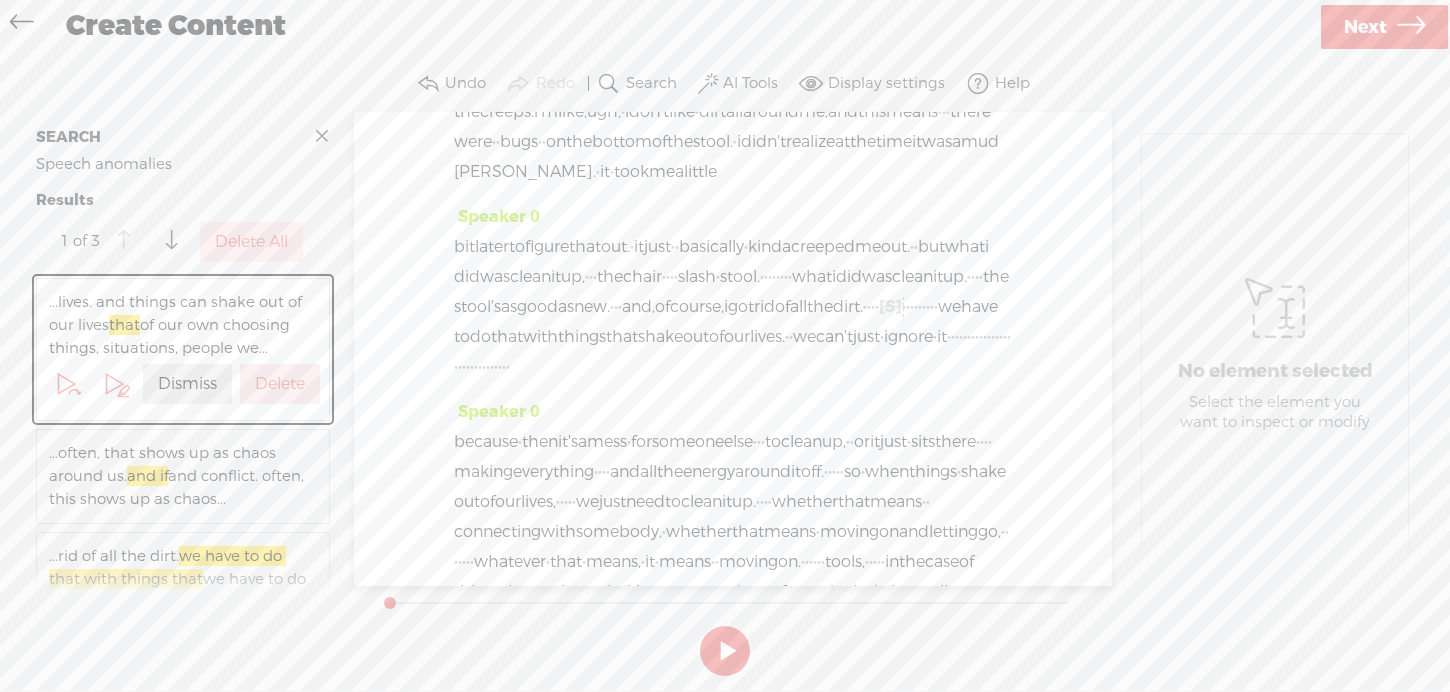 drag, startPoint x: 825, startPoint y: 307, endPoint x: 741, endPoint y: 312, distance: 84.14868 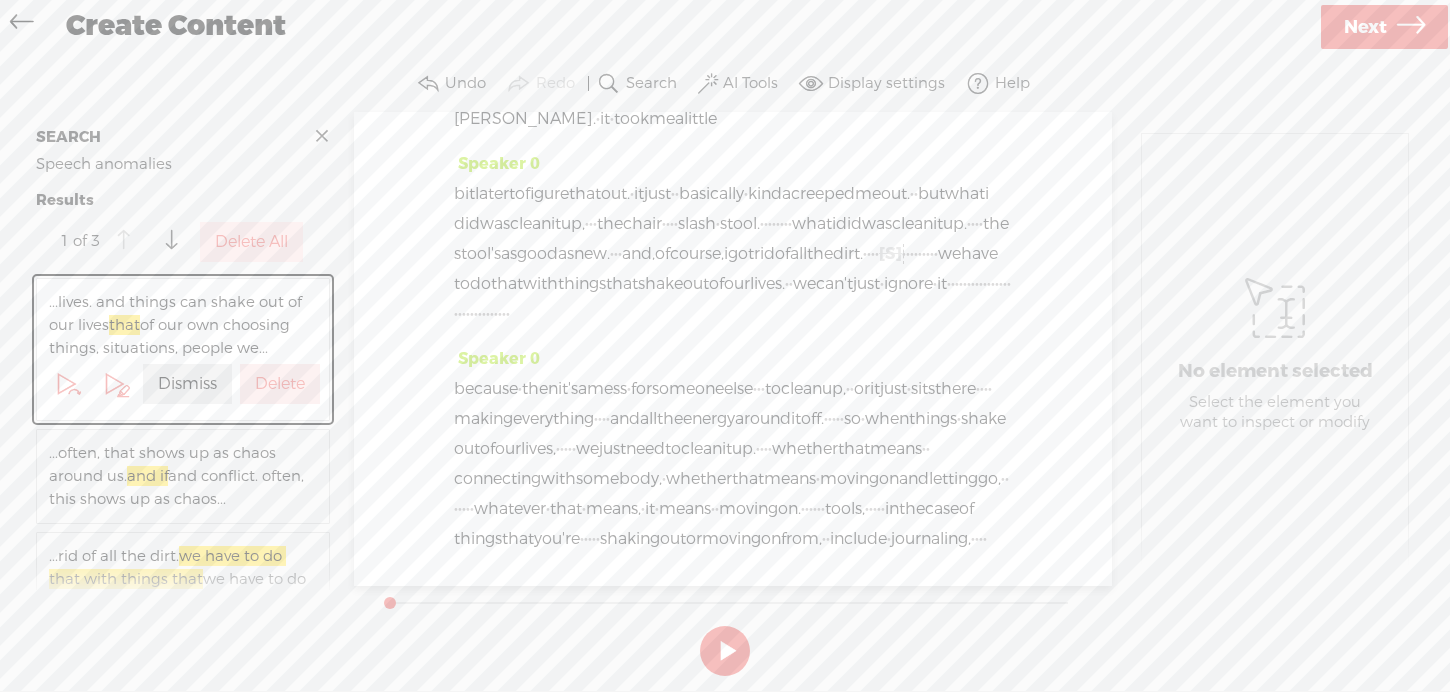 scroll, scrollTop: 1774, scrollLeft: 0, axis: vertical 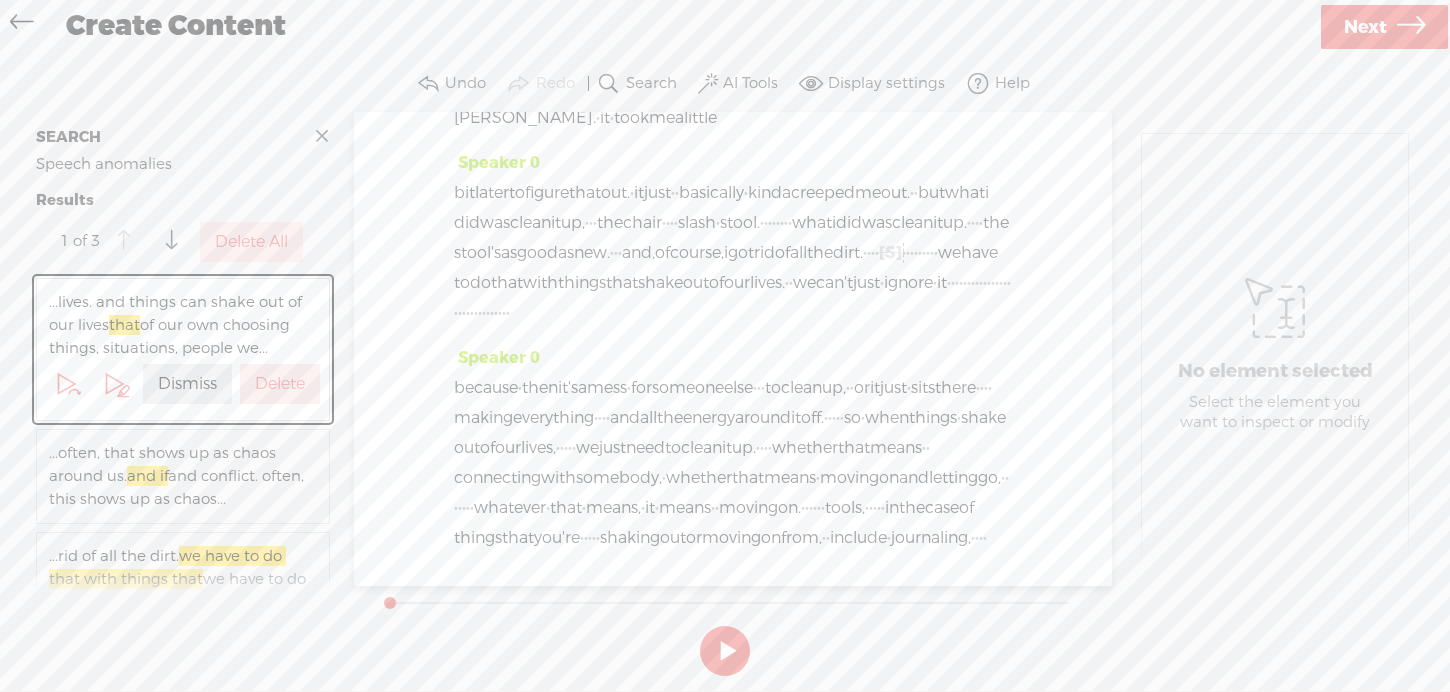 drag, startPoint x: 604, startPoint y: 358, endPoint x: 655, endPoint y: 354, distance: 51.156624 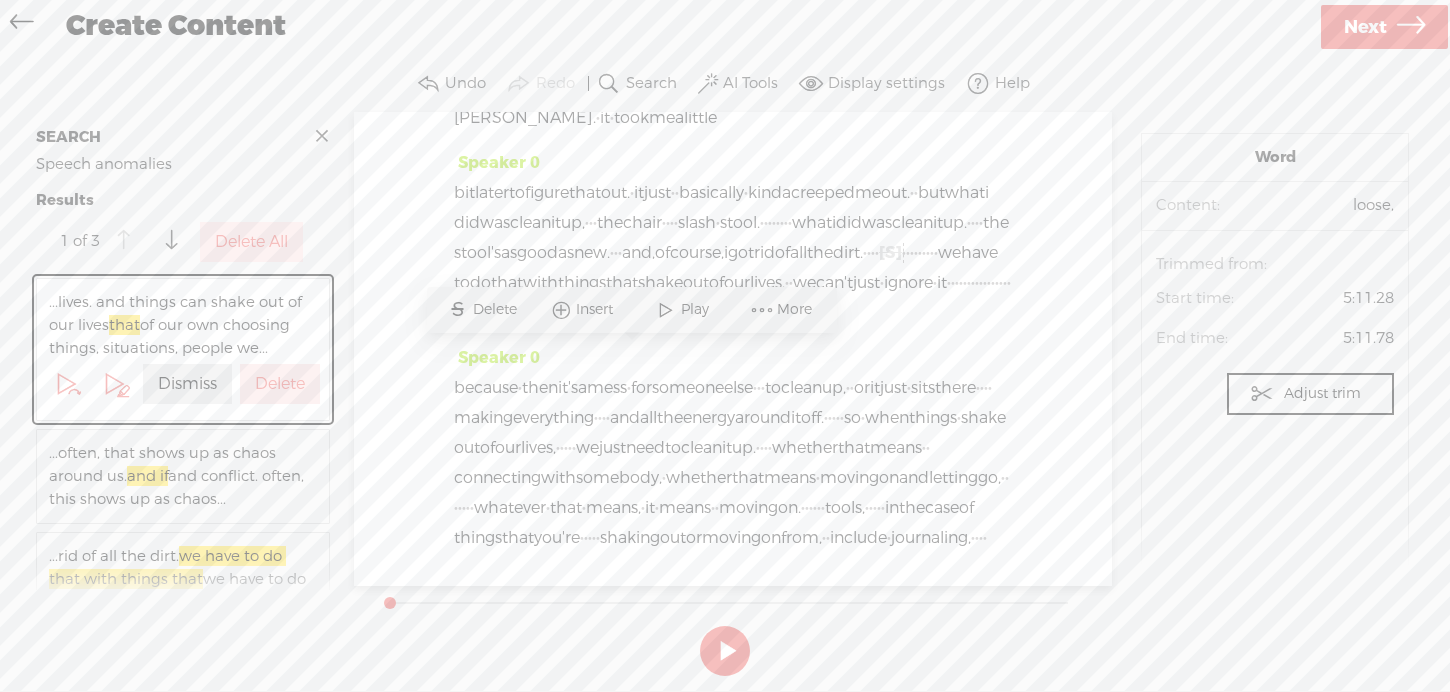 drag, startPoint x: 660, startPoint y: 357, endPoint x: 606, endPoint y: 362, distance: 54.230988 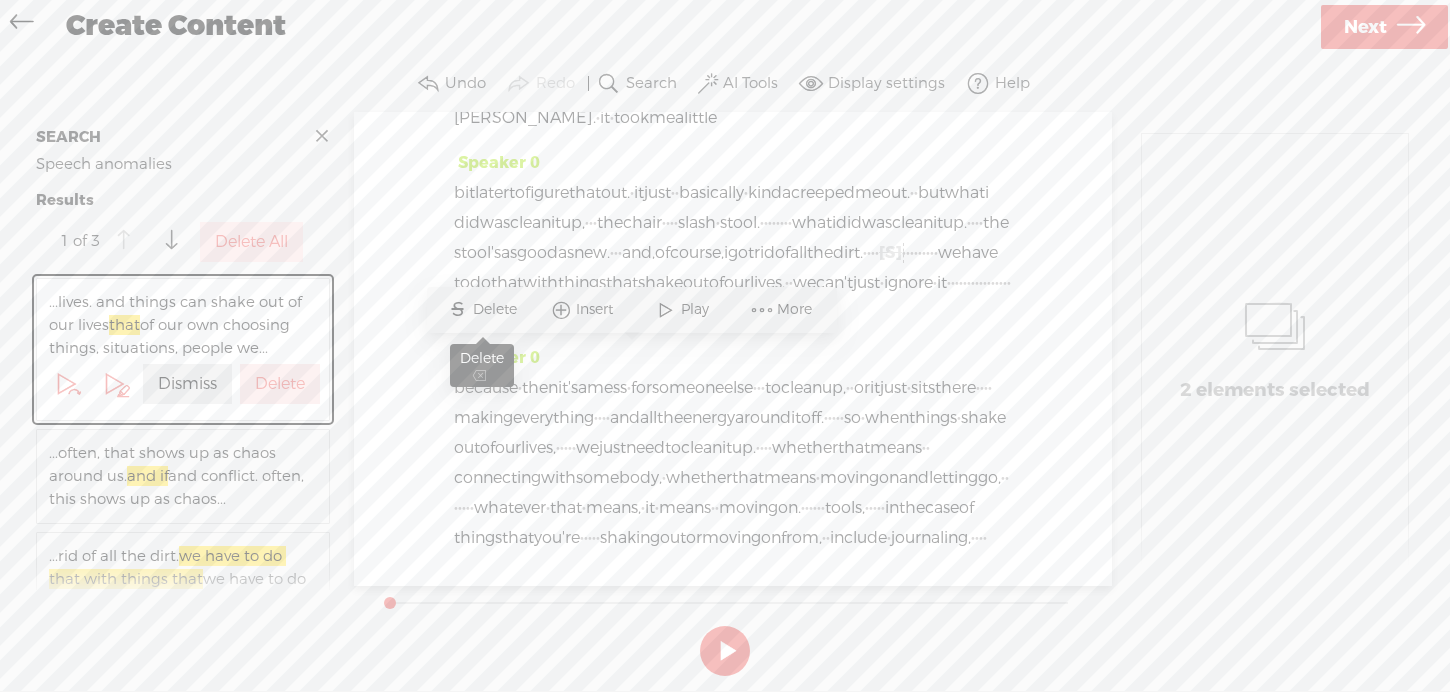 click on "Delete" at bounding box center [497, 310] 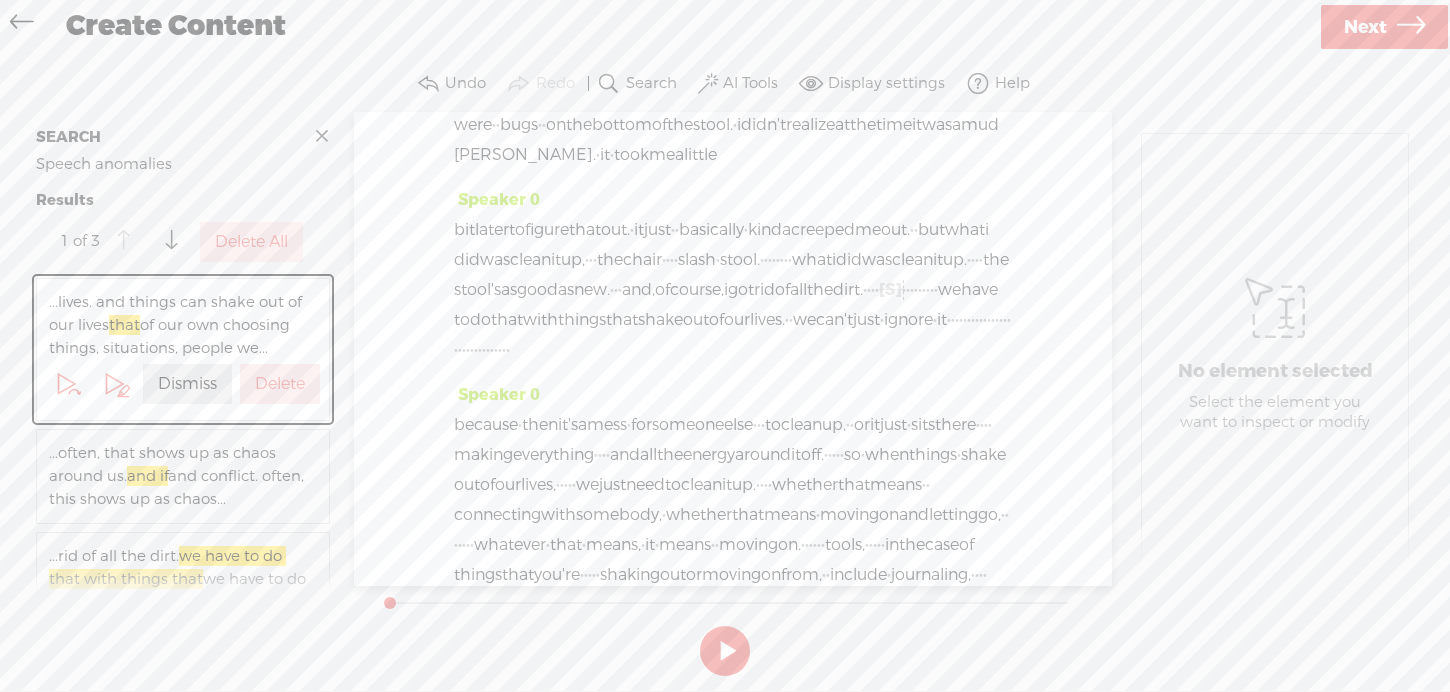 scroll, scrollTop: 1732, scrollLeft: 0, axis: vertical 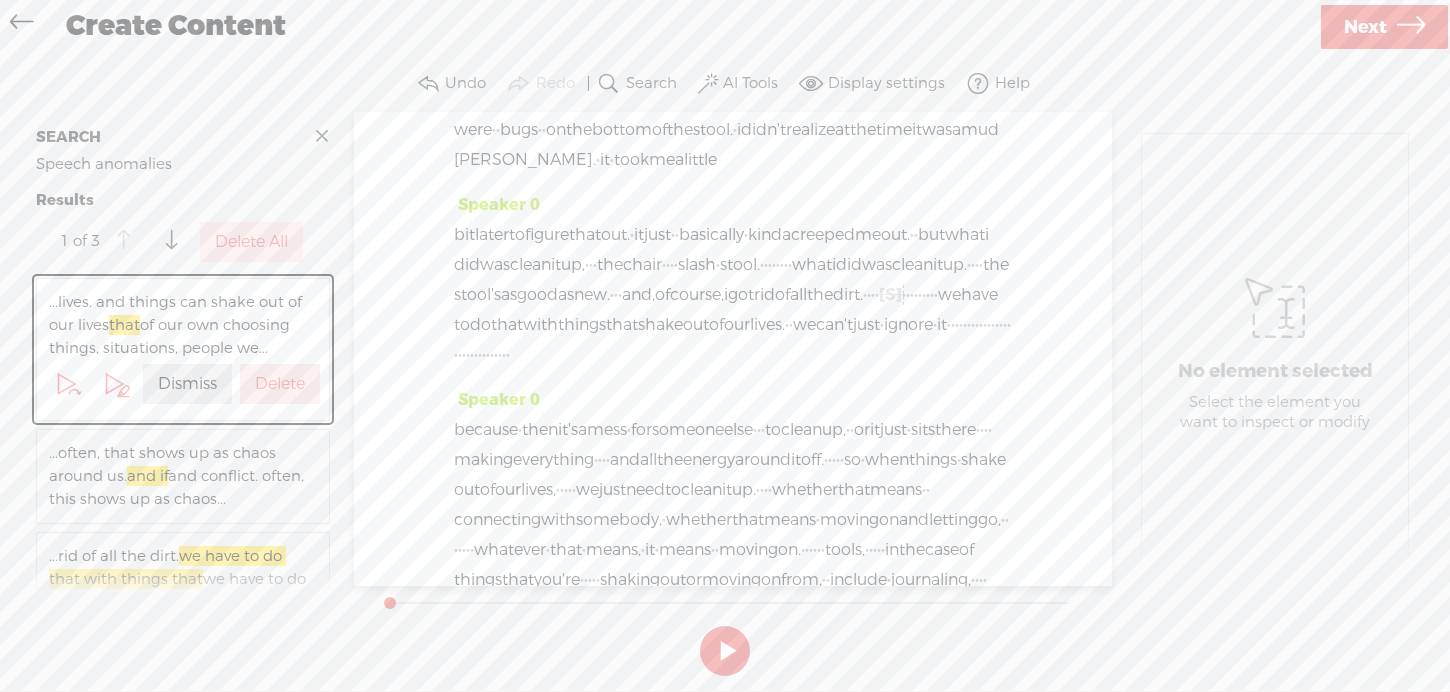 click on "·" at bounding box center (626, -20) 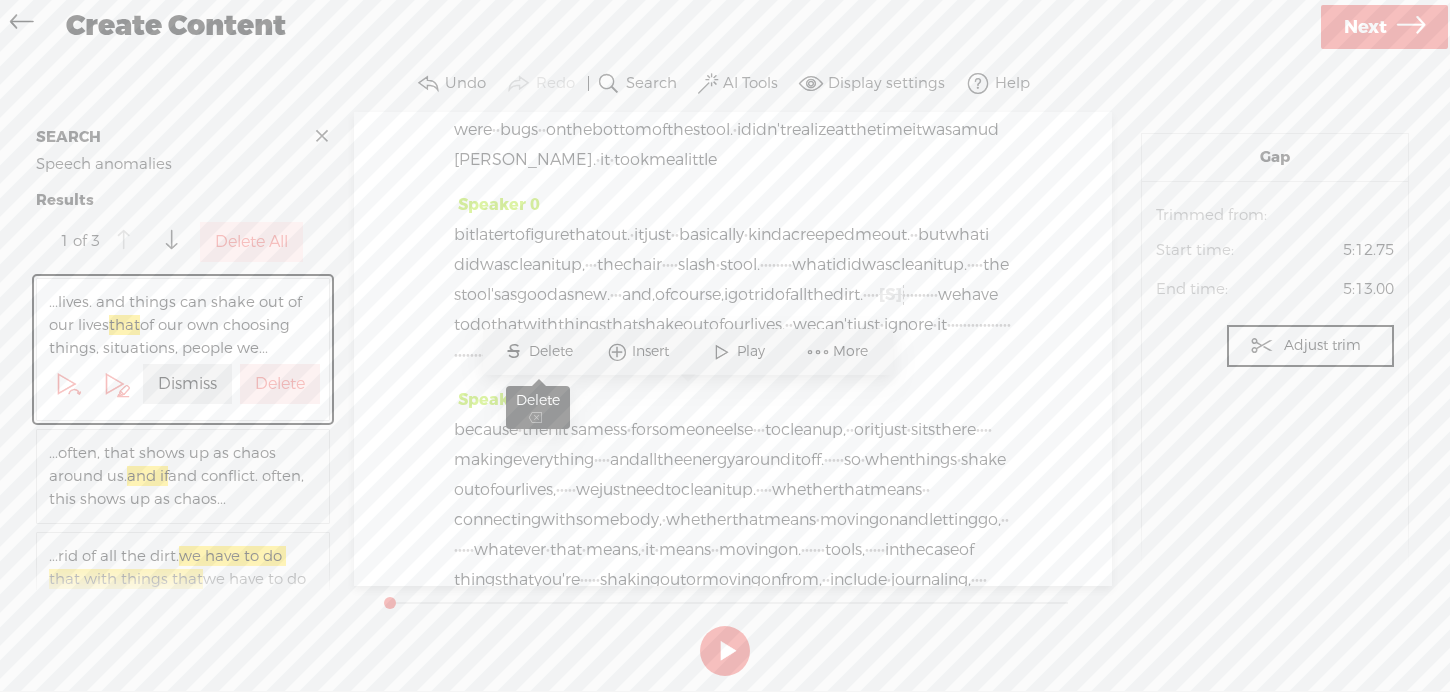click on "Delete" at bounding box center (553, 352) 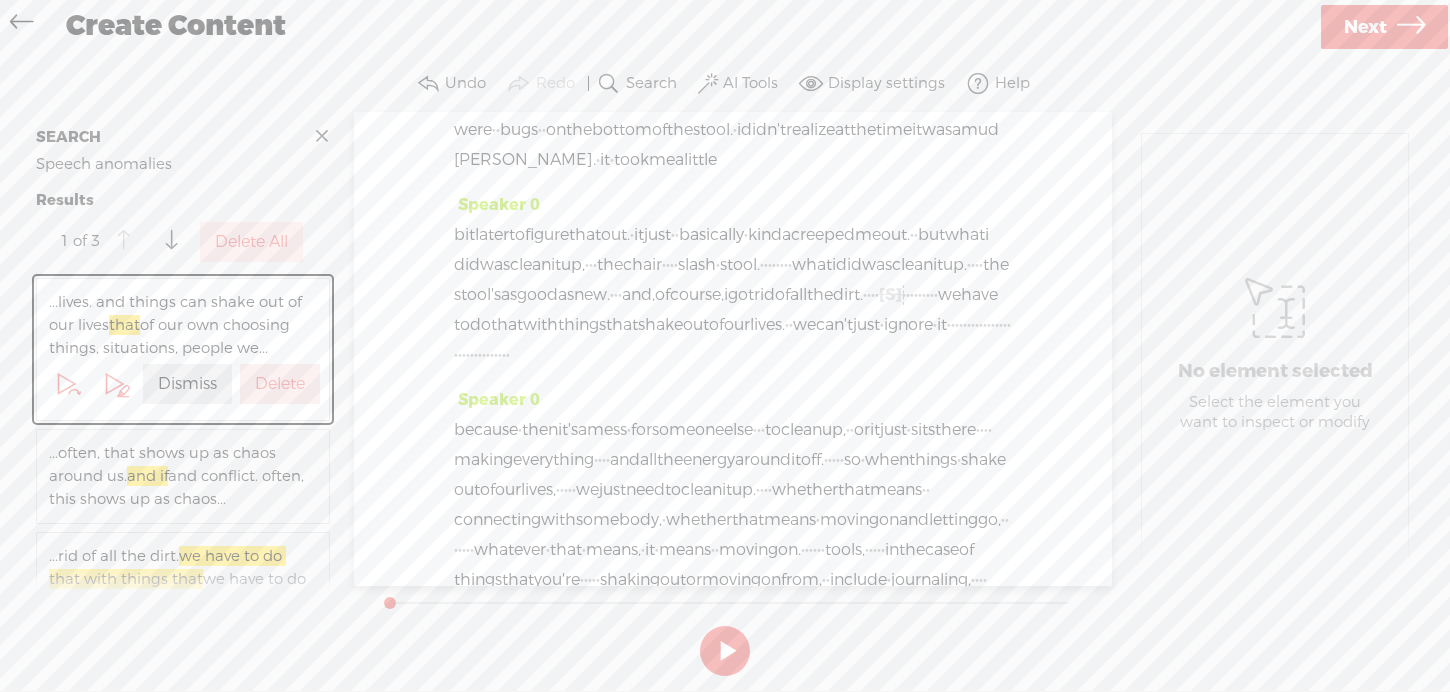 scroll, scrollTop: 2681, scrollLeft: 0, axis: vertical 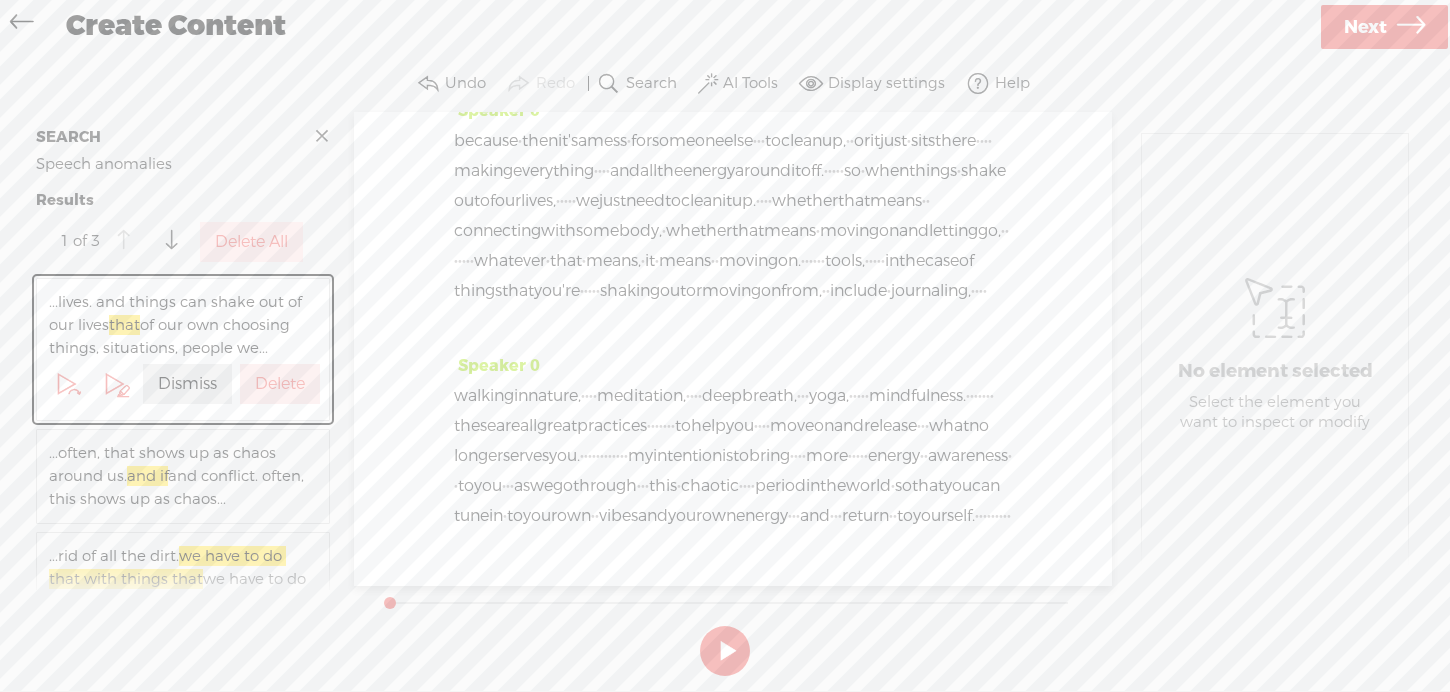 click on "walking
in
nature,
·
·
·
·
meditation,
·
·
·
·
deep
breath,
·
·
·
yoga,
·
·
·
·
·
mindfulness.
·
·
·
·
·
·
·
these
are
all
great
practices
·
·
·
·
·
·
·
to
help
you
·
·
·
·" at bounding box center (733, 471) 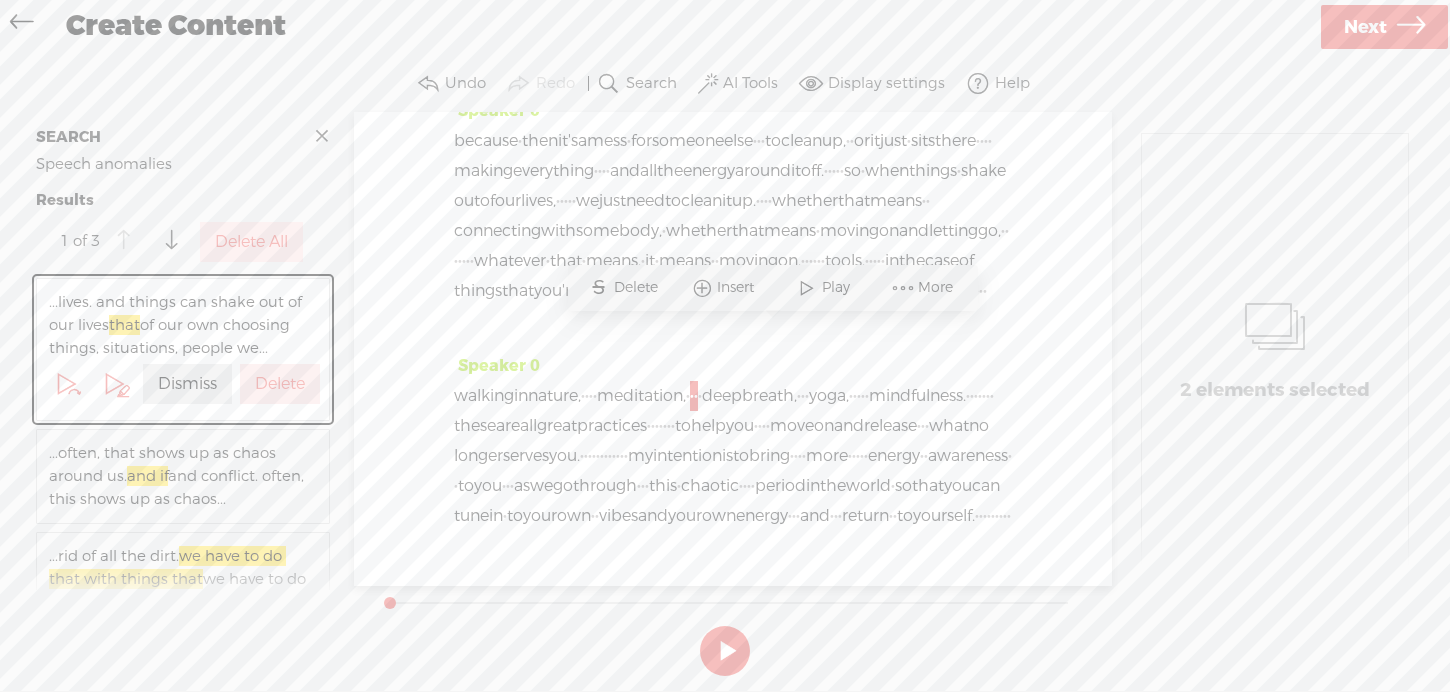 click on "Delete" at bounding box center (638, 288) 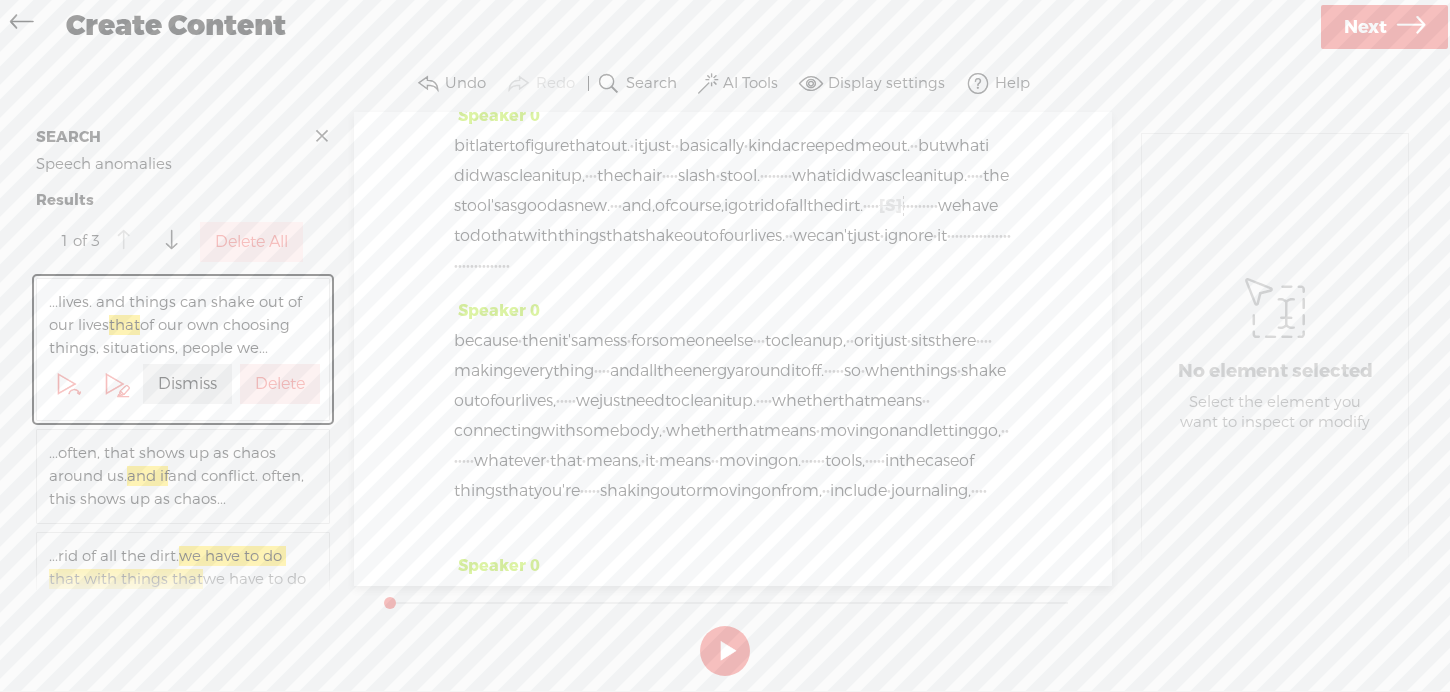scroll, scrollTop: 1837, scrollLeft: 0, axis: vertical 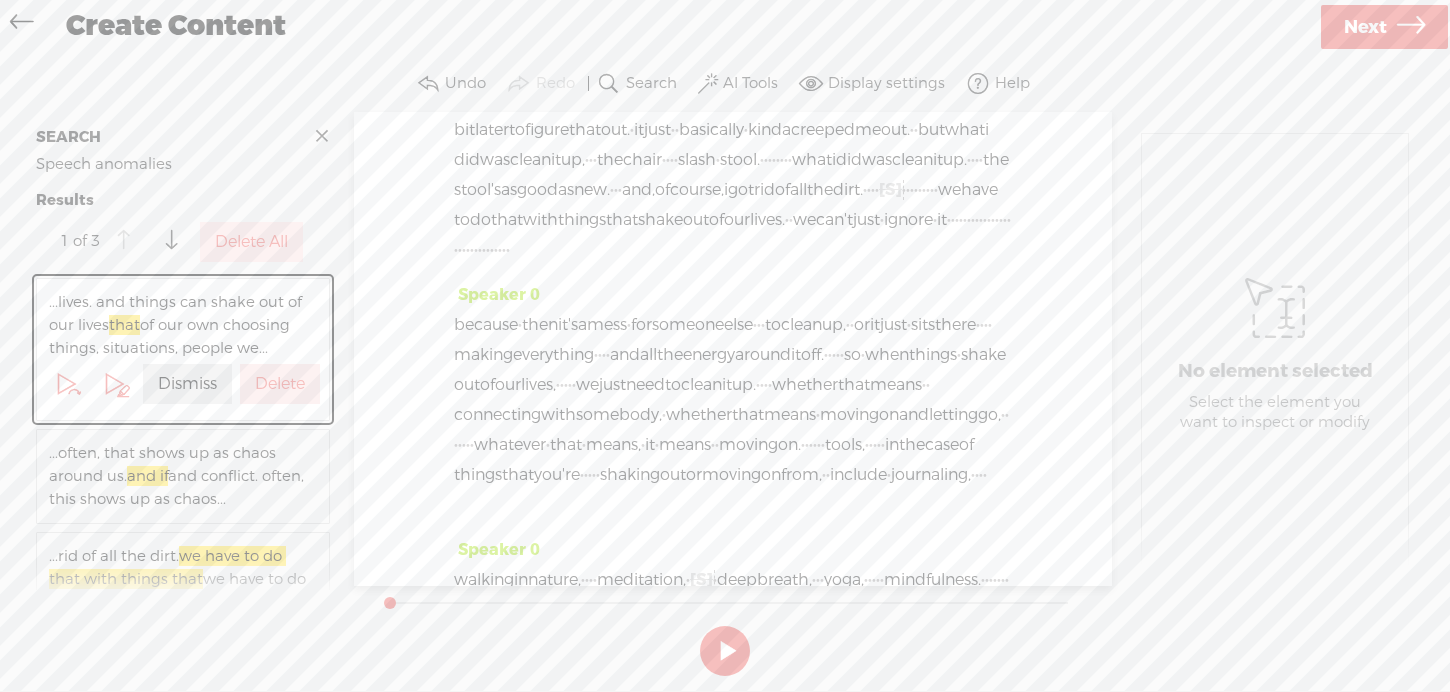 drag, startPoint x: 889, startPoint y: 325, endPoint x: 886, endPoint y: 351, distance: 26.172504 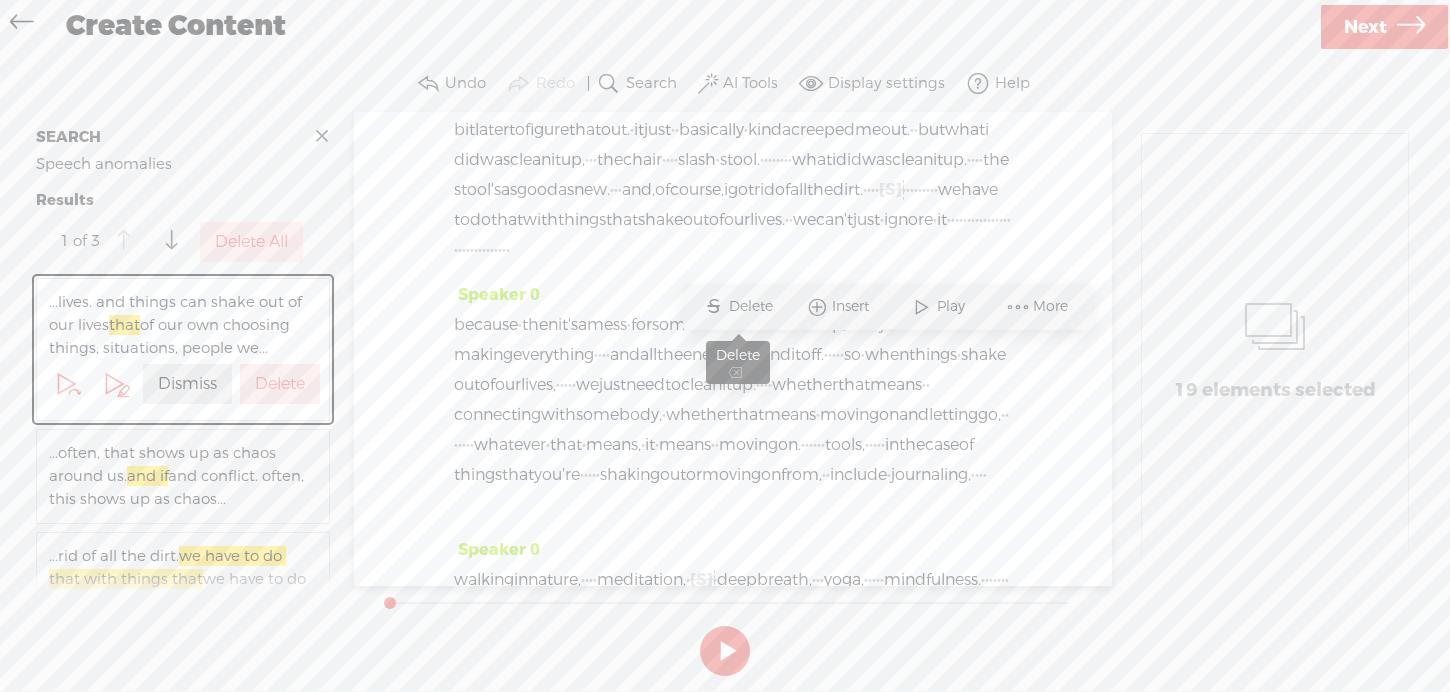 click on "Delete" at bounding box center [753, 307] 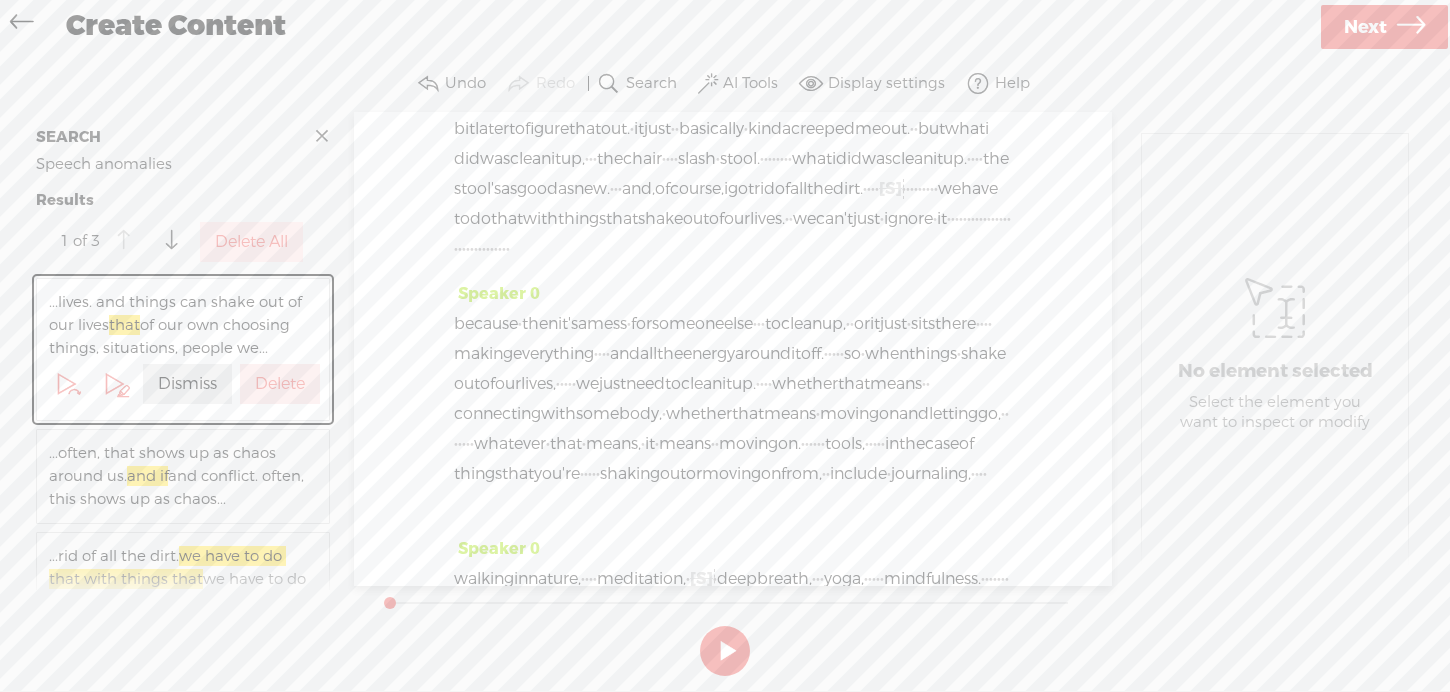 scroll, scrollTop: 1832, scrollLeft: 0, axis: vertical 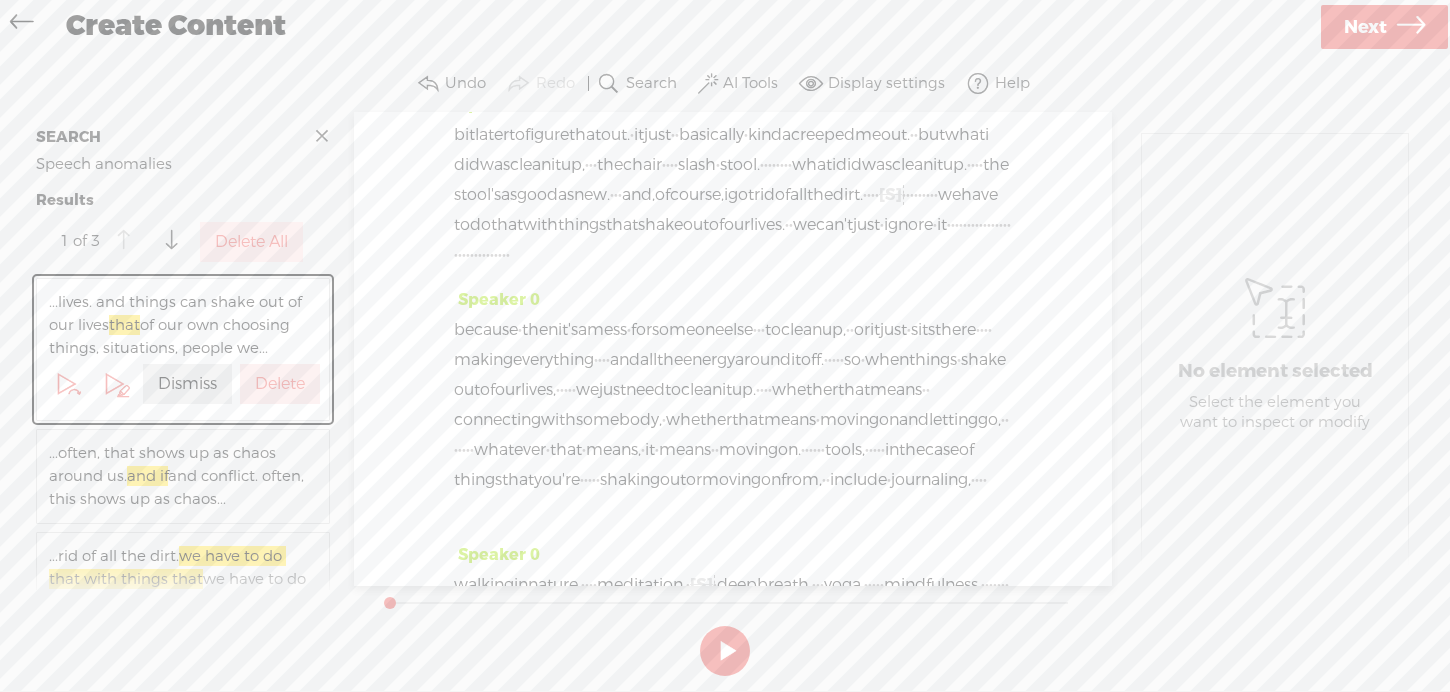 click on "just" at bounding box center [995, -60] 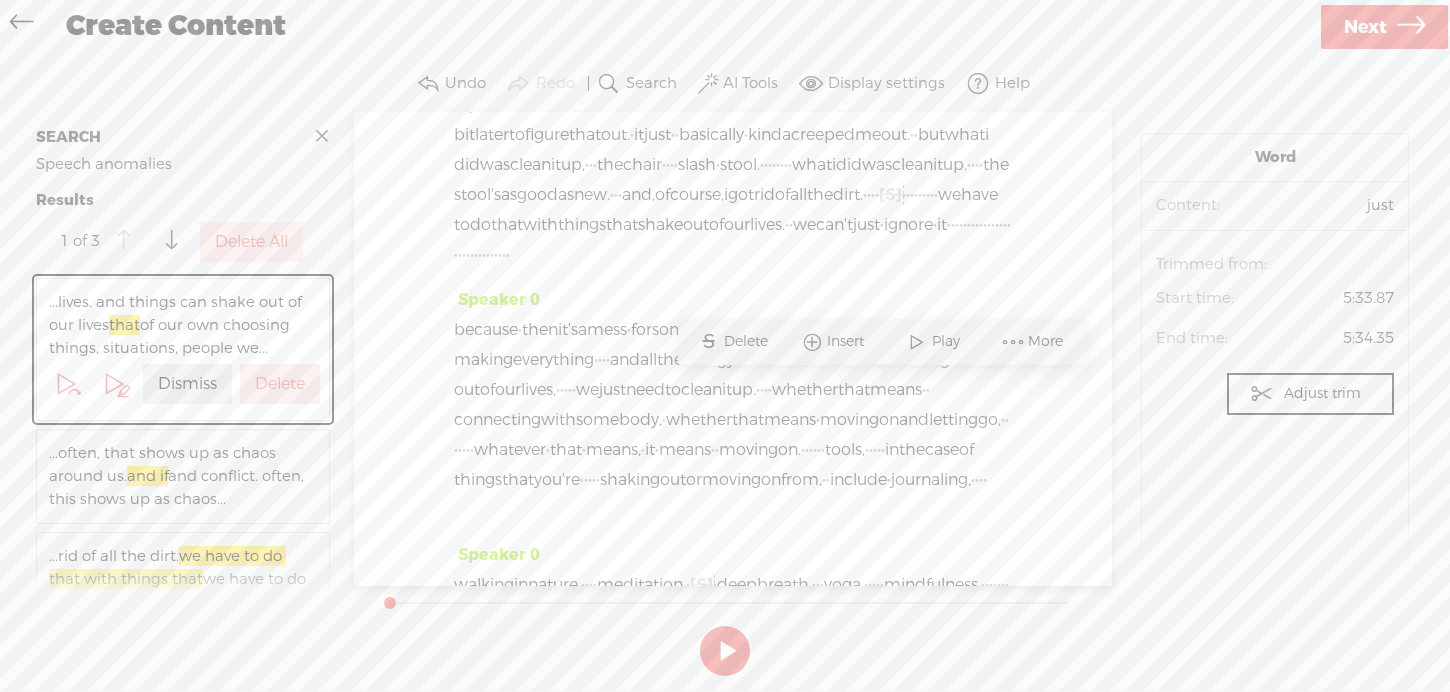 click on "just" at bounding box center (995, -60) 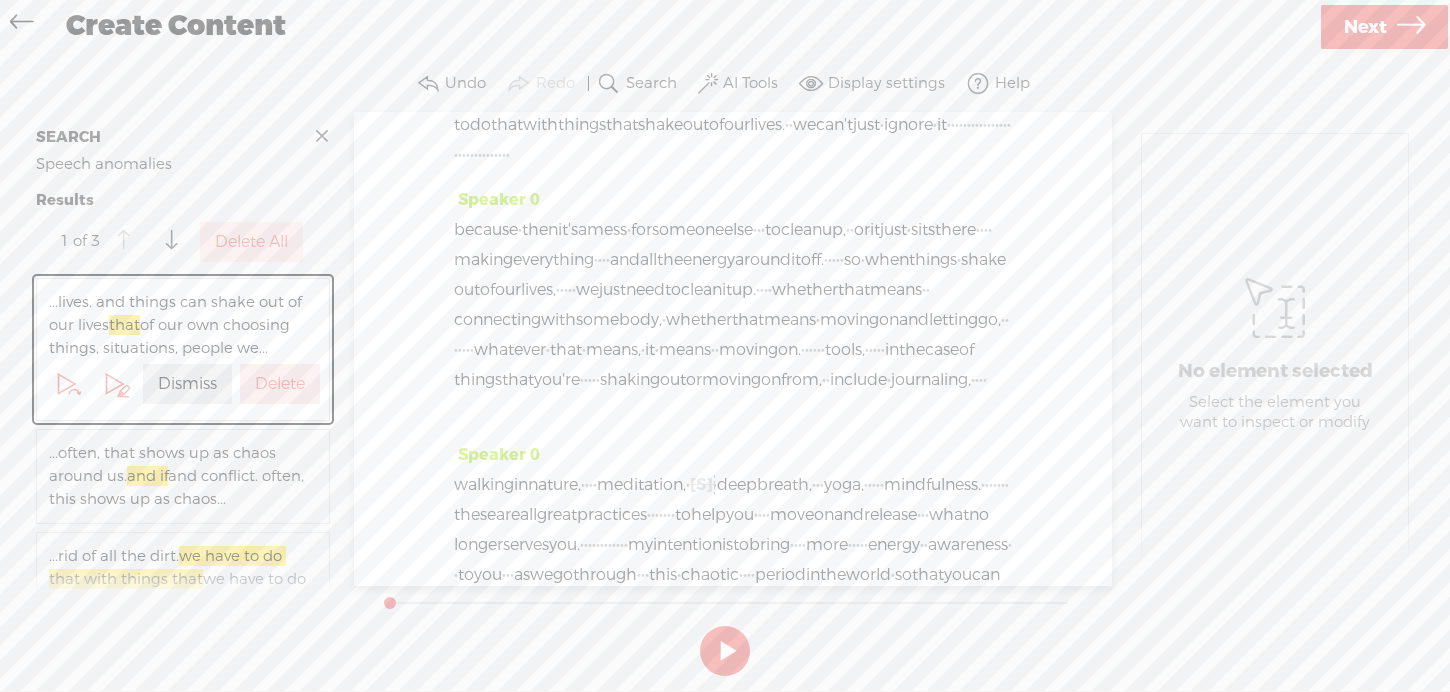 scroll, scrollTop: 1926, scrollLeft: 0, axis: vertical 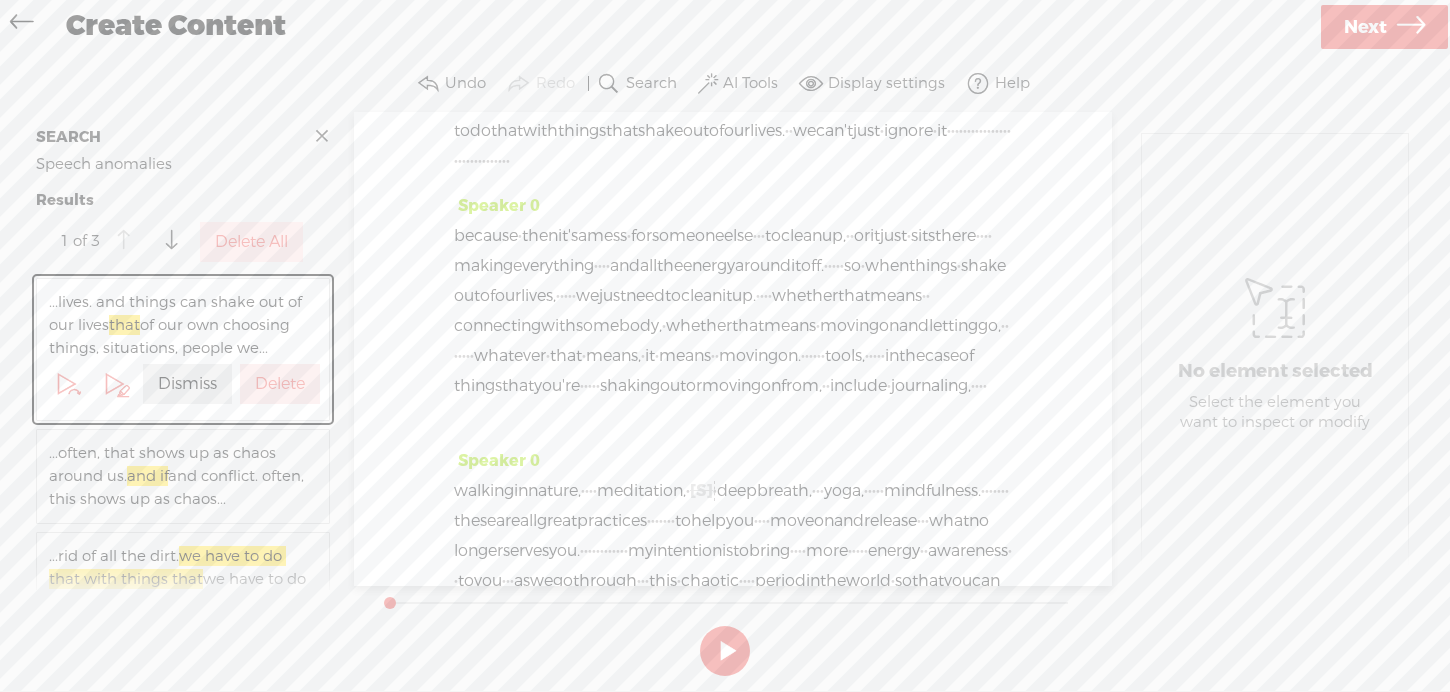 drag, startPoint x: 894, startPoint y: 323, endPoint x: 782, endPoint y: 326, distance: 112.04017 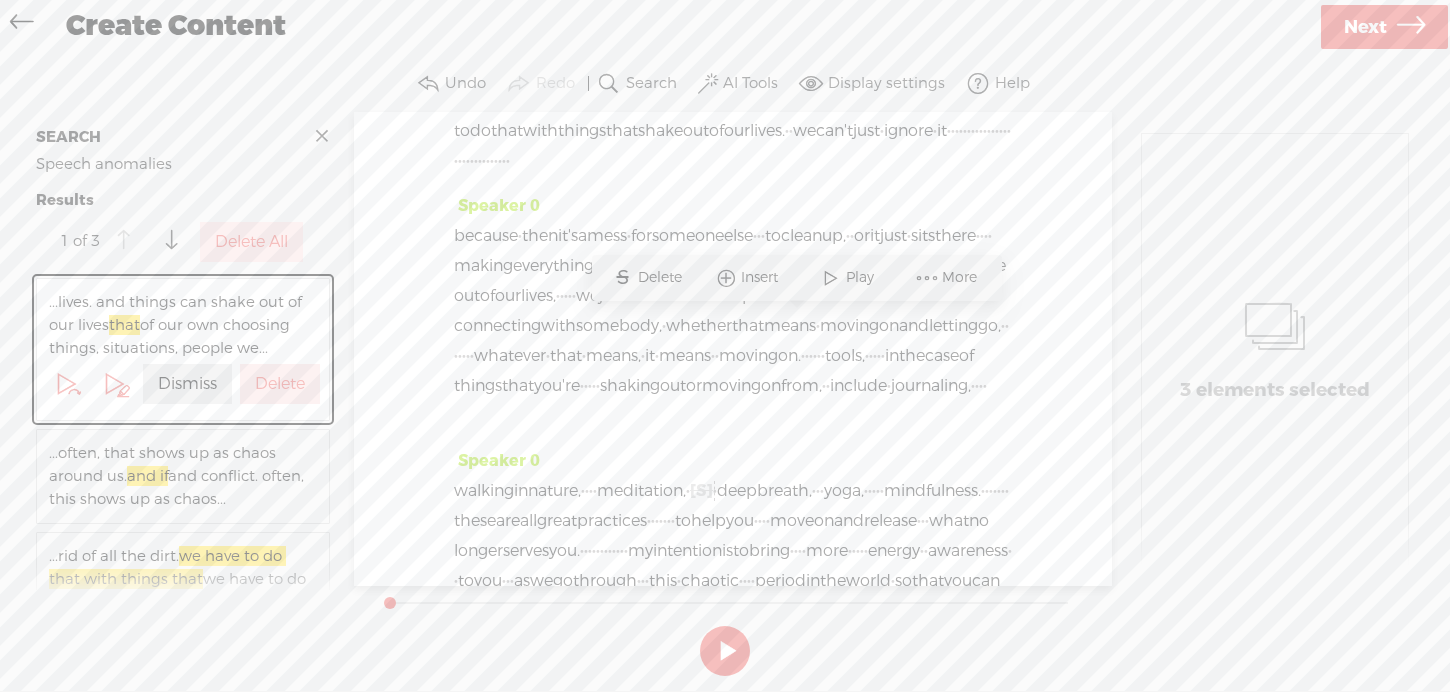 click on "Delete" at bounding box center [662, 278] 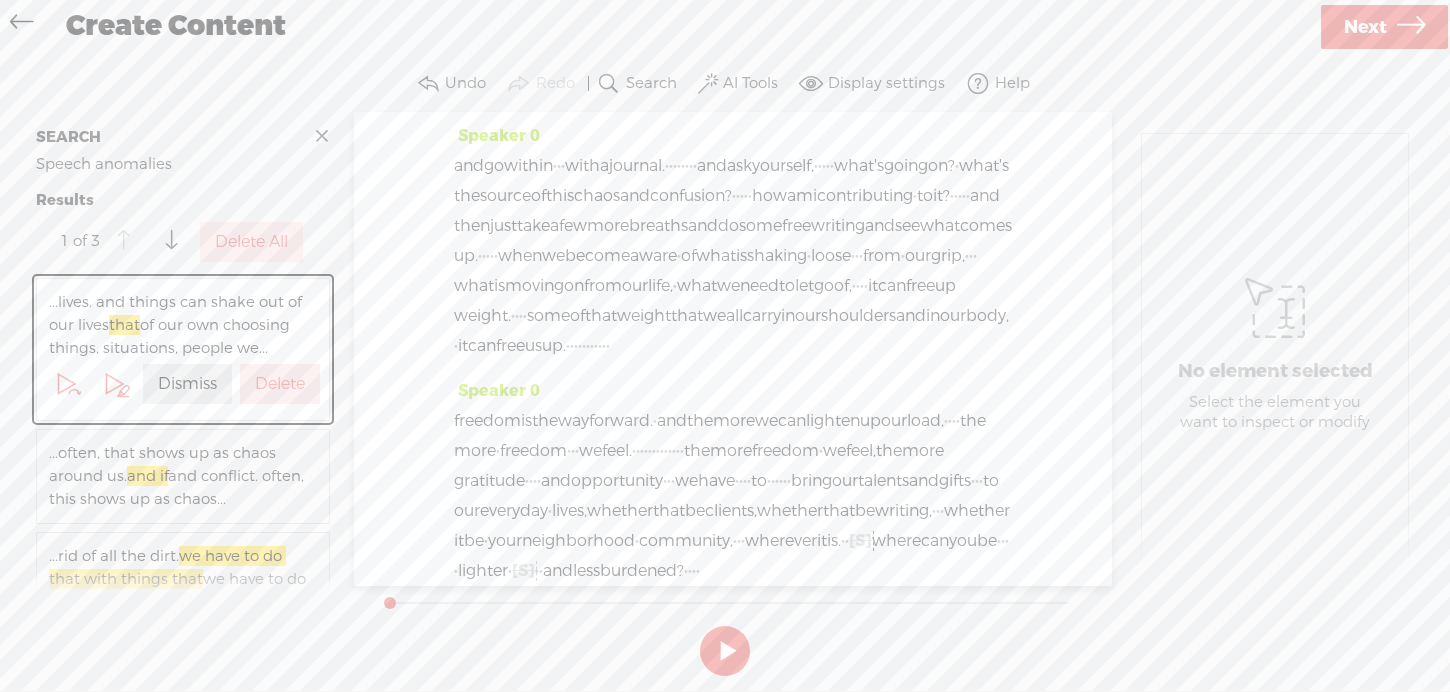 scroll, scrollTop: 1067, scrollLeft: 0, axis: vertical 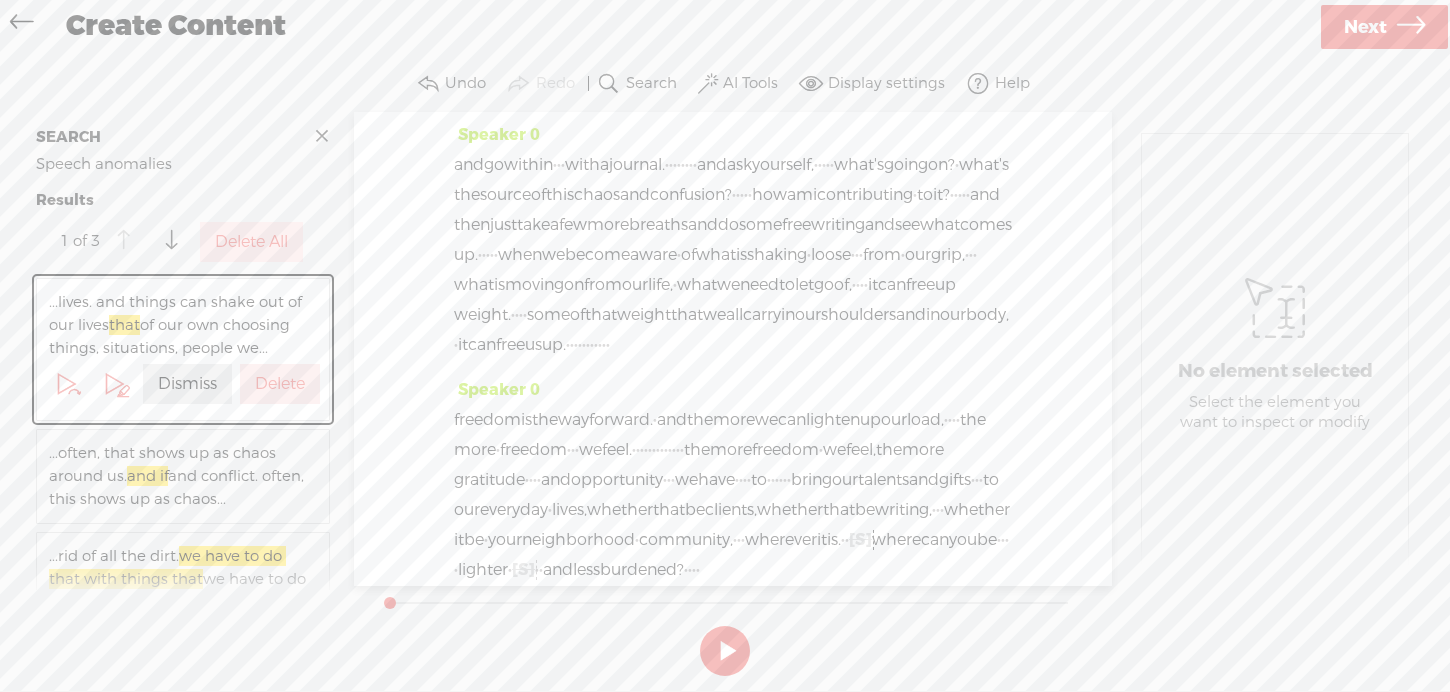 drag, startPoint x: 631, startPoint y: 266, endPoint x: 672, endPoint y: 266, distance: 41 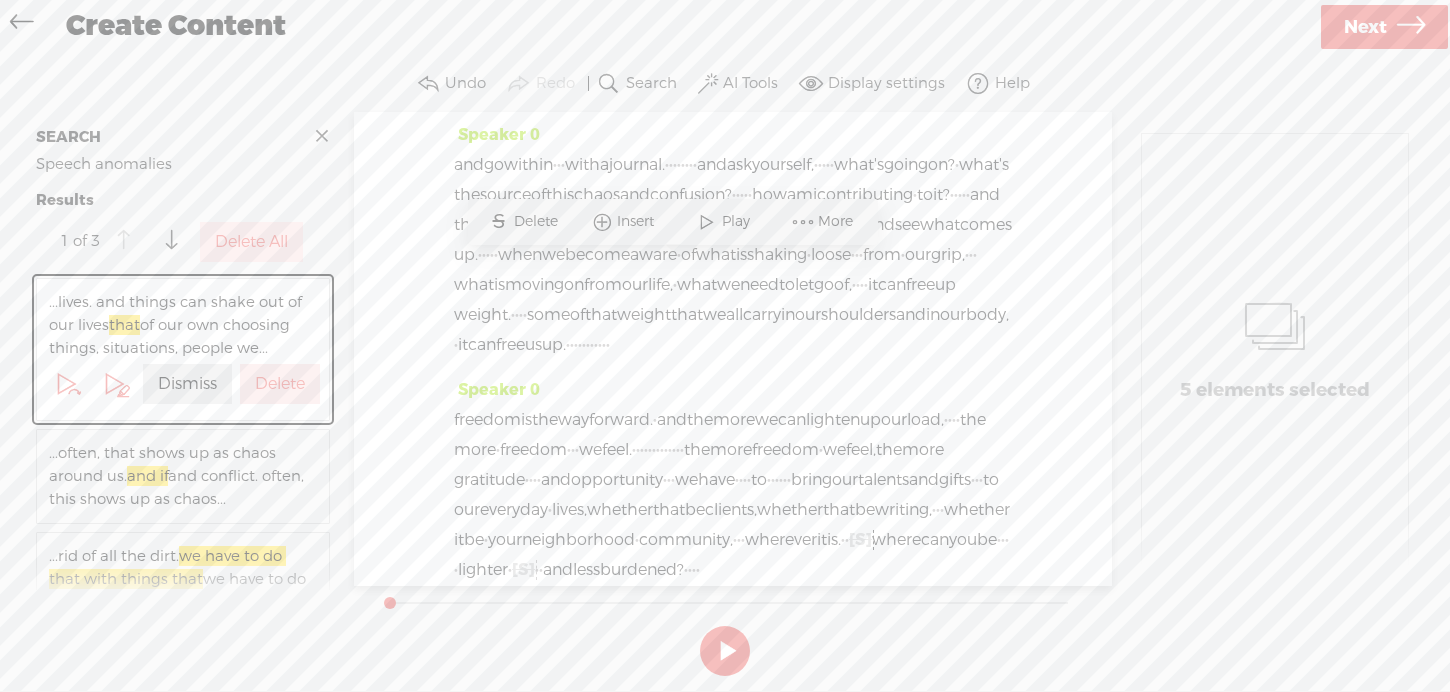 click on "Delete" at bounding box center (538, 222) 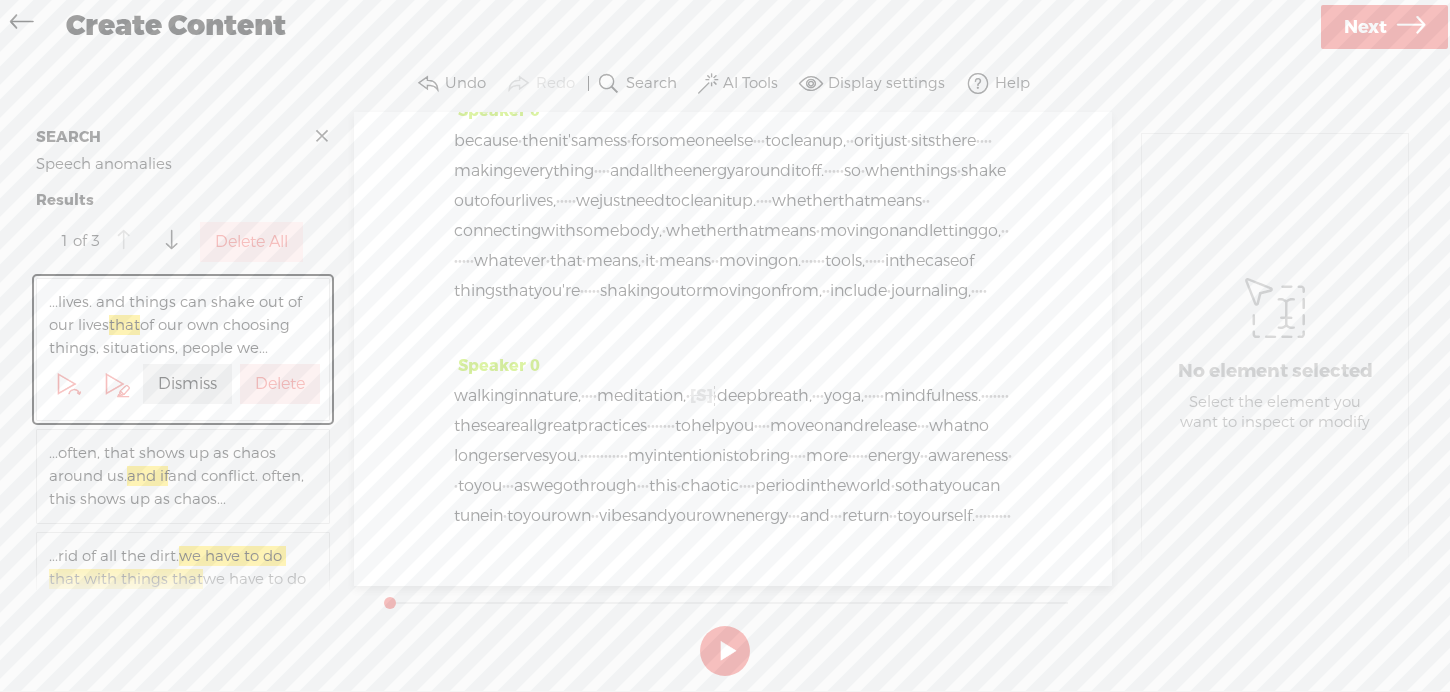 scroll, scrollTop: 2081, scrollLeft: 0, axis: vertical 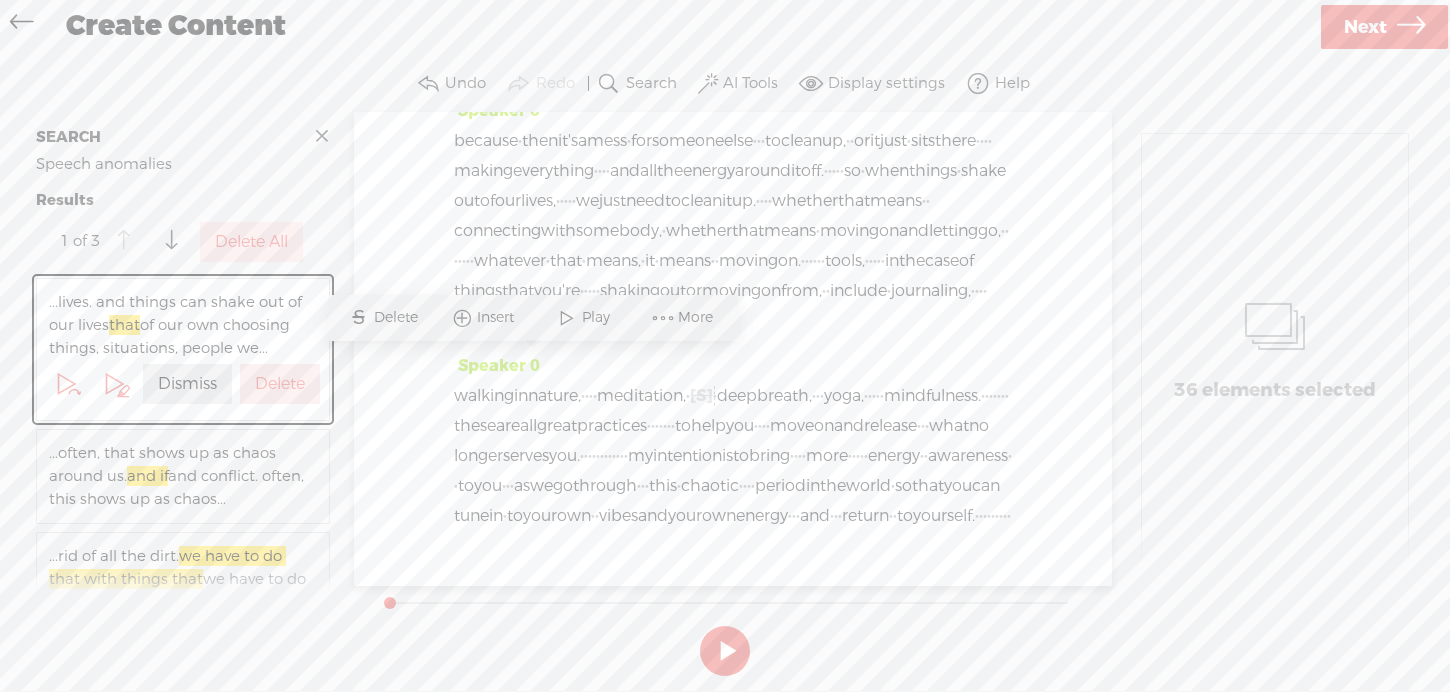 click on "Delete" at bounding box center [398, 318] 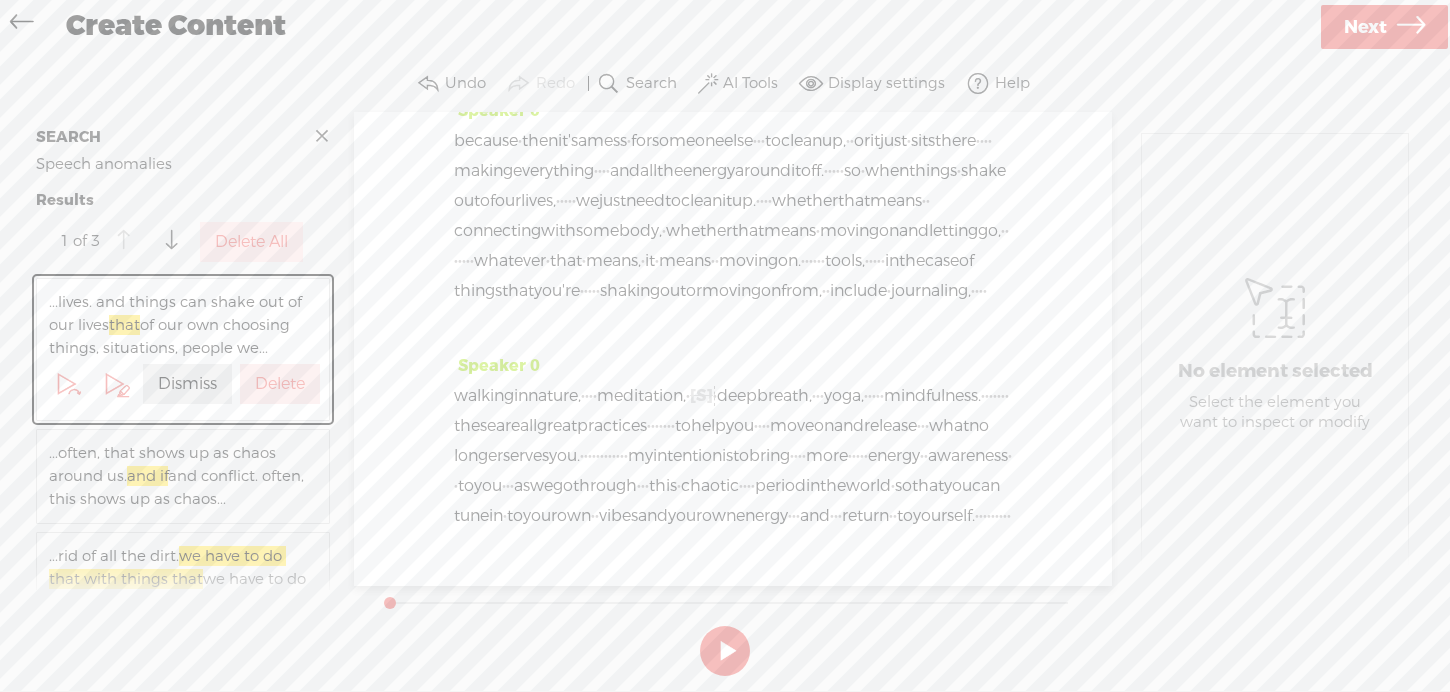 scroll, scrollTop: 2112, scrollLeft: 0, axis: vertical 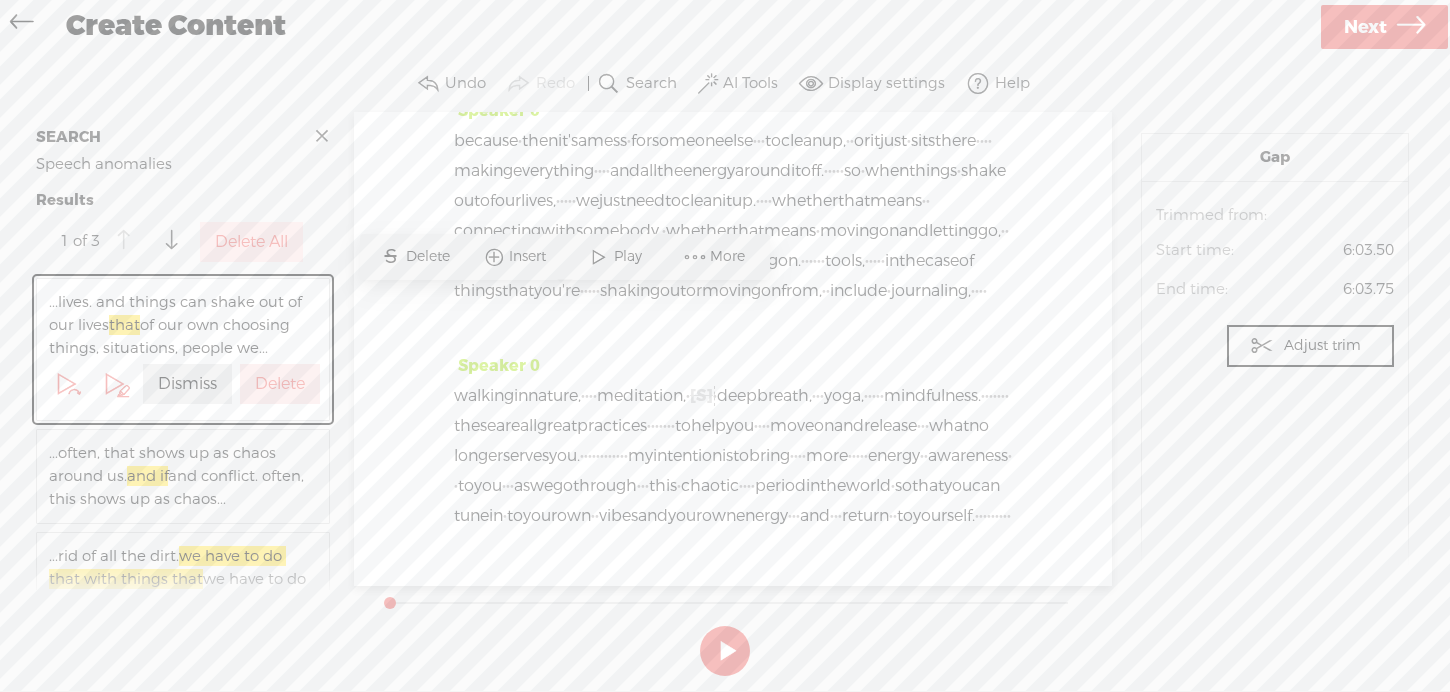 click on "stool." at bounding box center [876, -189] 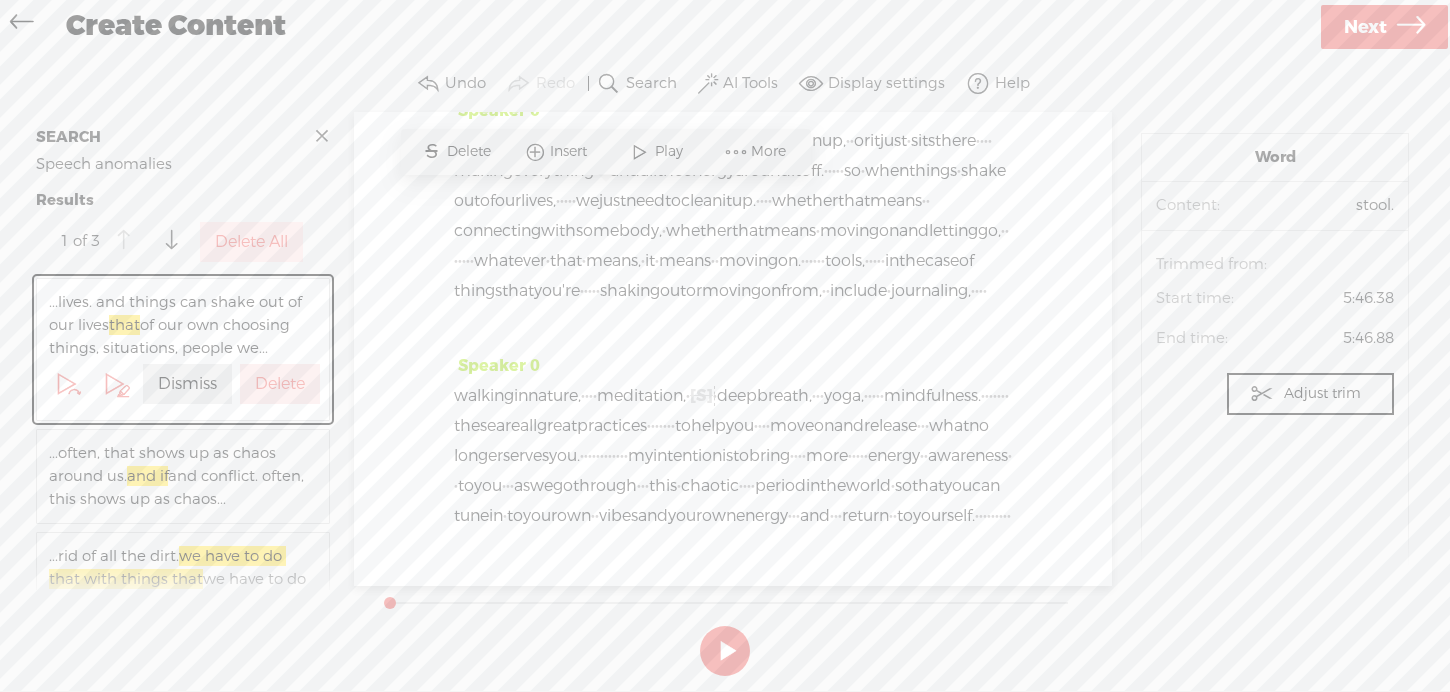 drag, startPoint x: 538, startPoint y: 275, endPoint x: 563, endPoint y: 298, distance: 33.970577 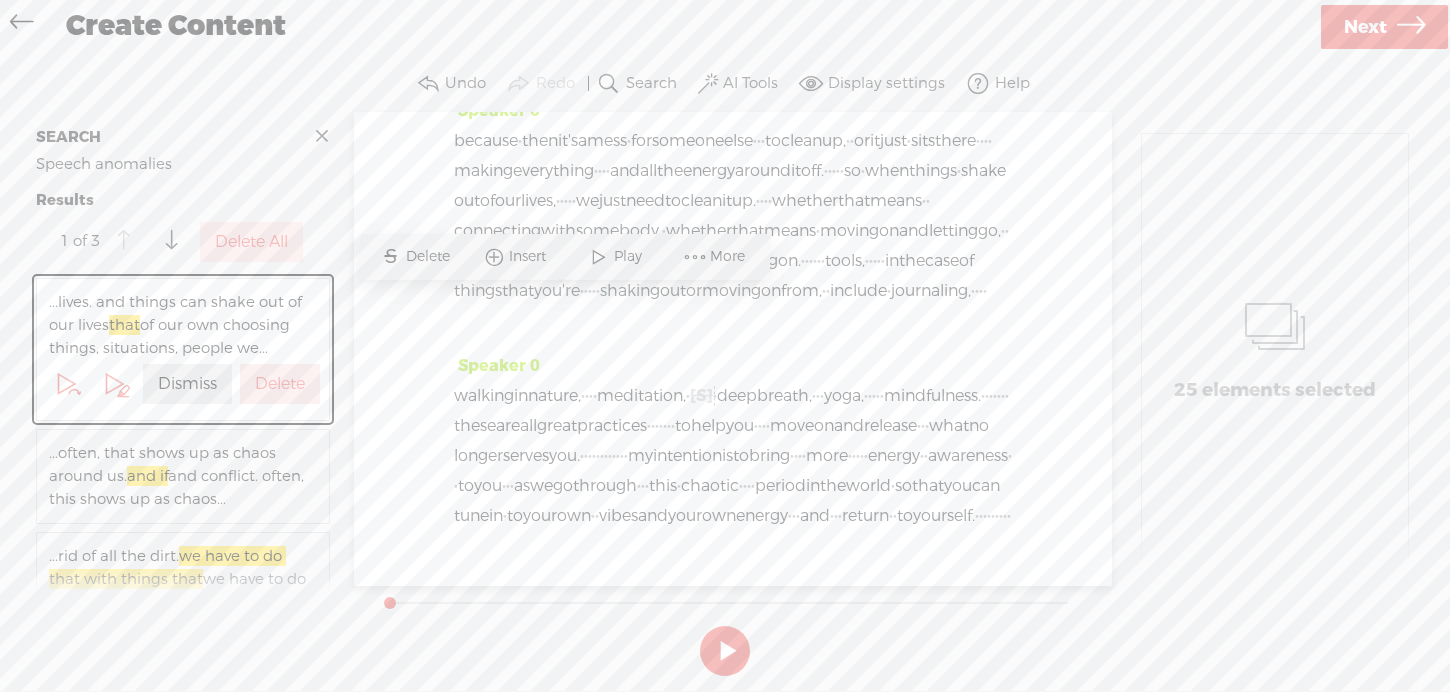 click on "Delete" at bounding box center (430, 257) 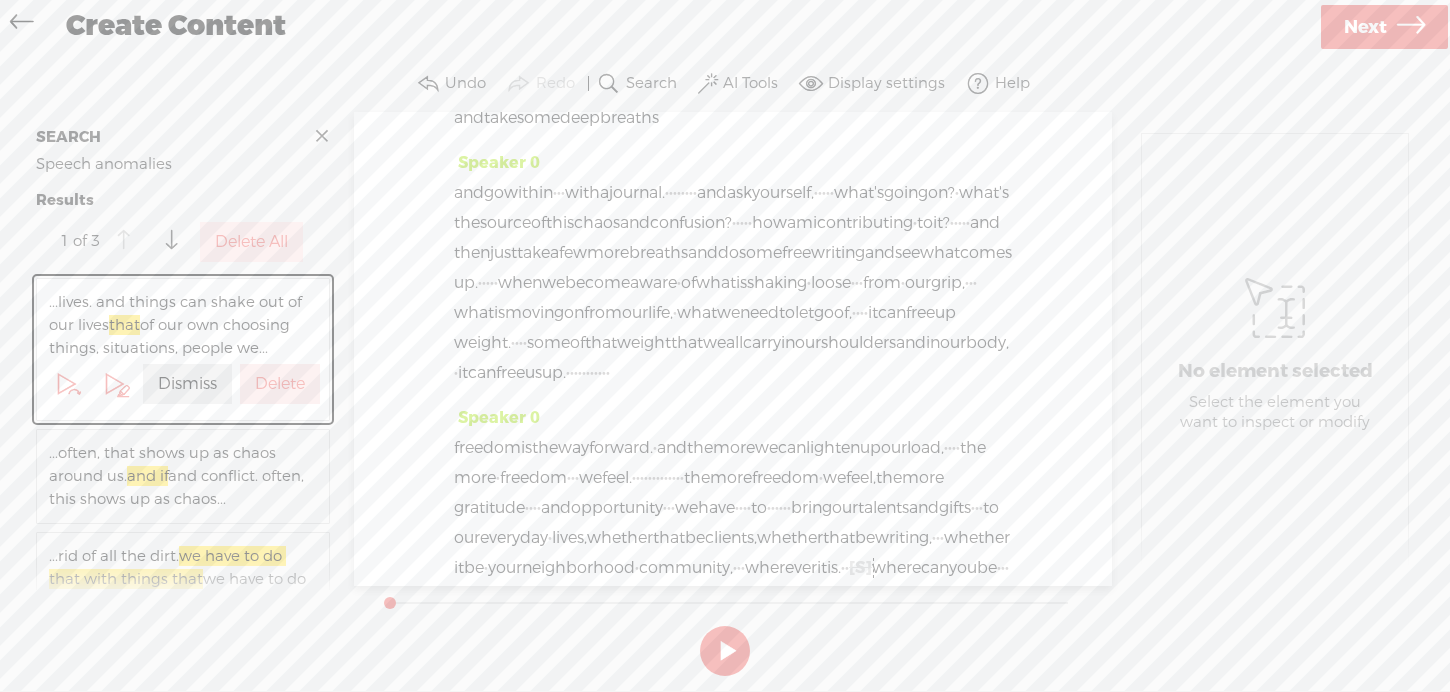 scroll, scrollTop: 1035, scrollLeft: 0, axis: vertical 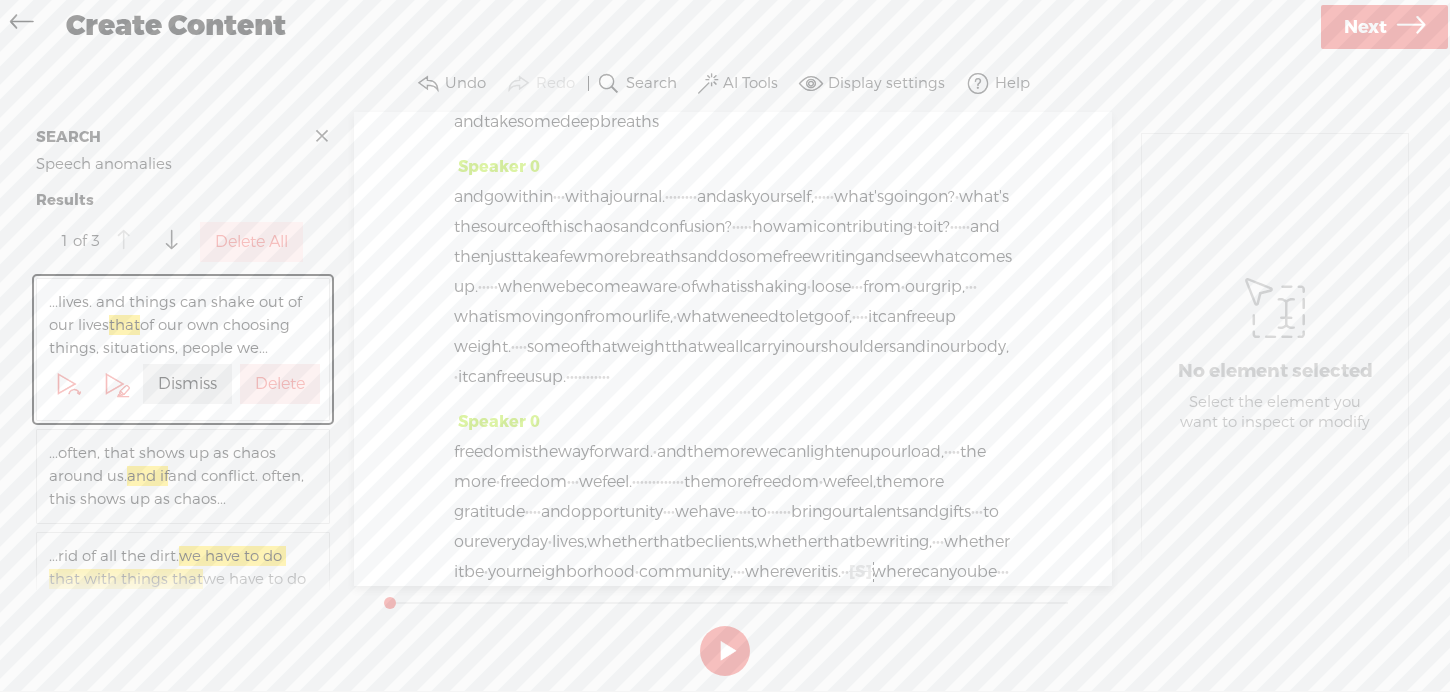 drag, startPoint x: 573, startPoint y: 330, endPoint x: 629, endPoint y: 330, distance: 56 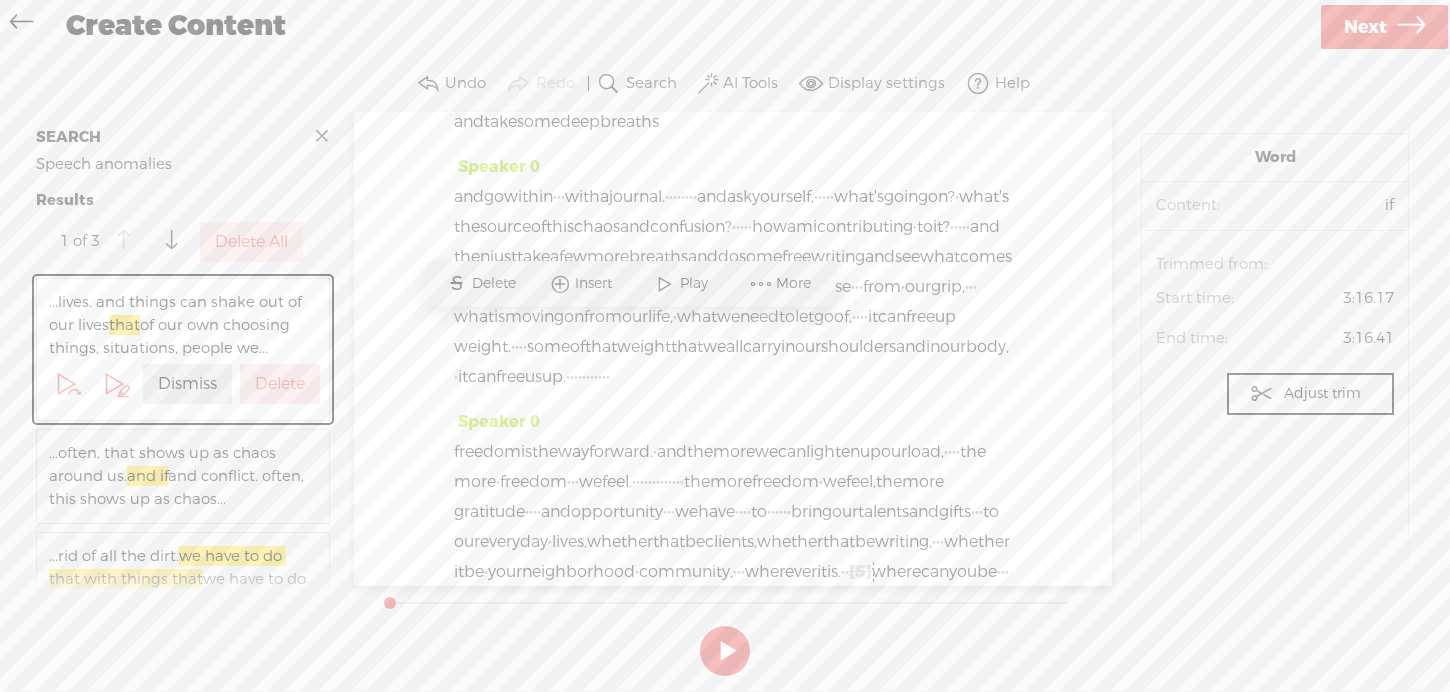 click on "·" at bounding box center (527, 62) 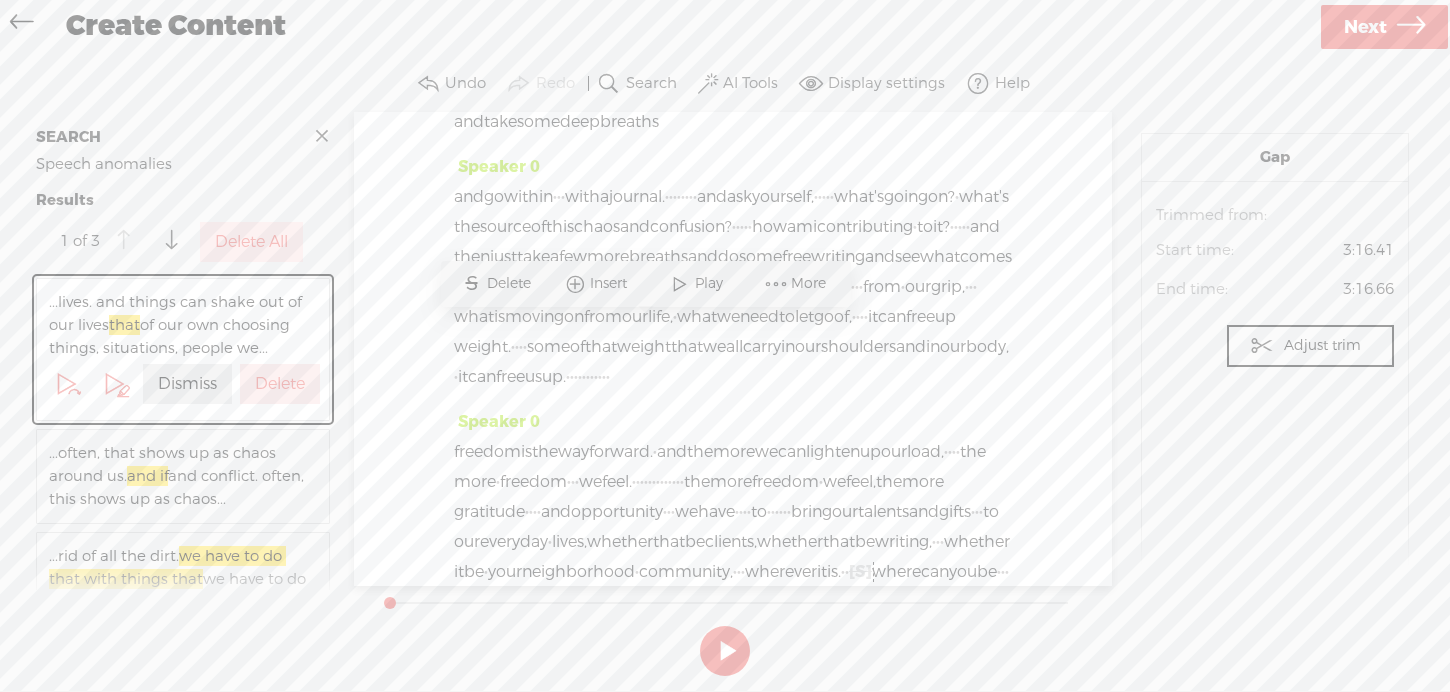 drag, startPoint x: 652, startPoint y: 330, endPoint x: 591, endPoint y: 331, distance: 61.008198 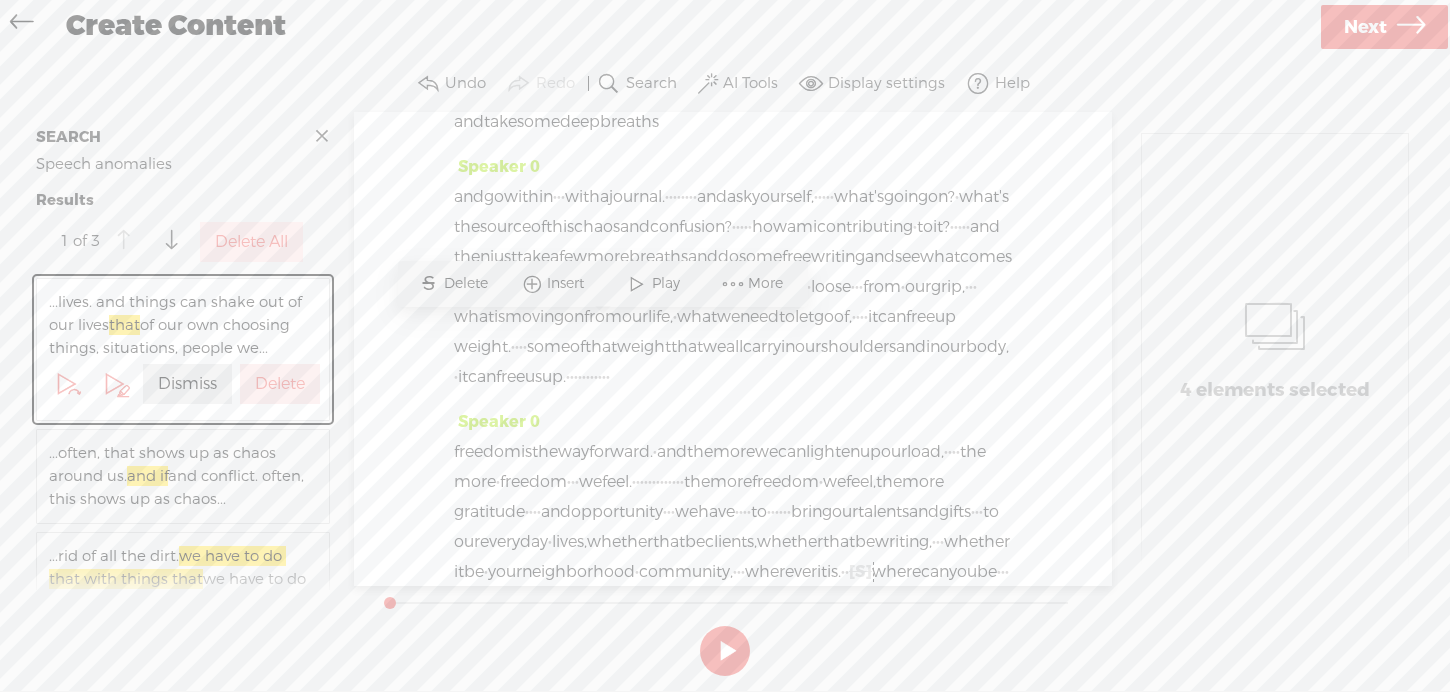 click on "and" at bounding box center [501, 62] 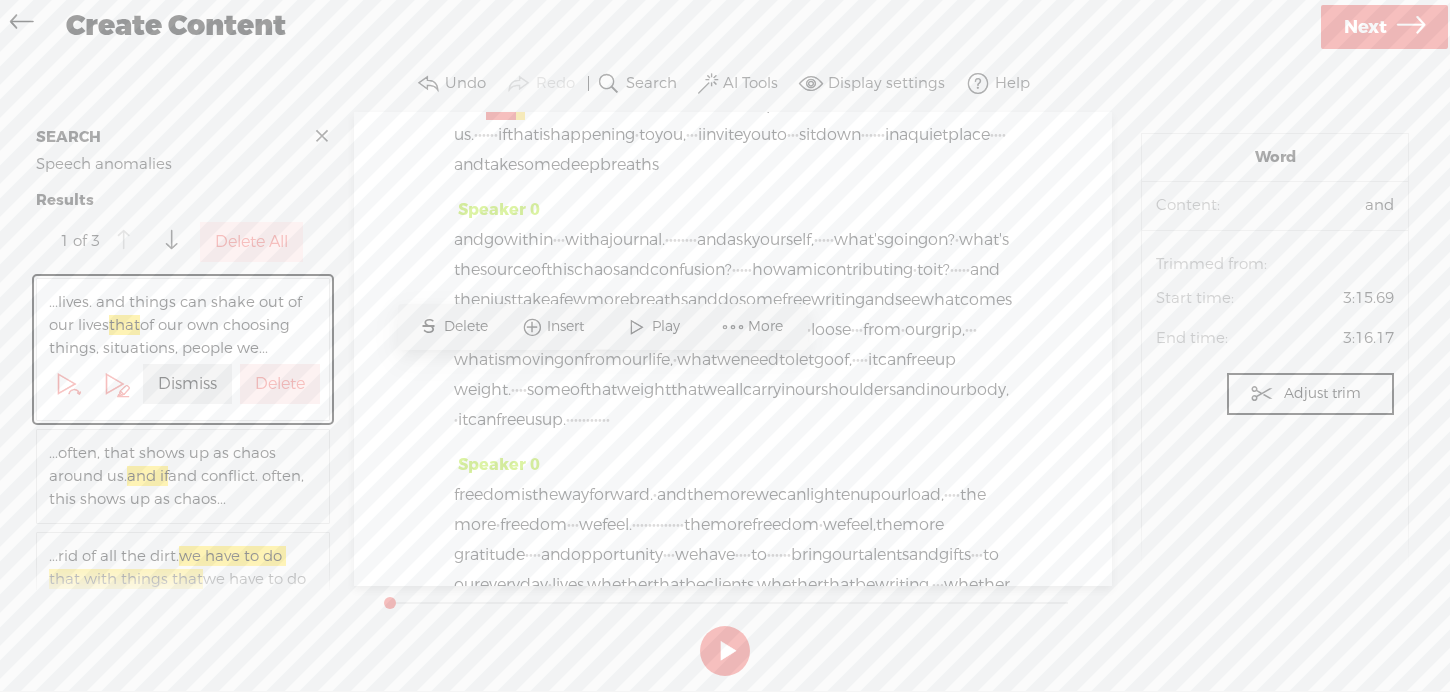 scroll, scrollTop: 996, scrollLeft: 0, axis: vertical 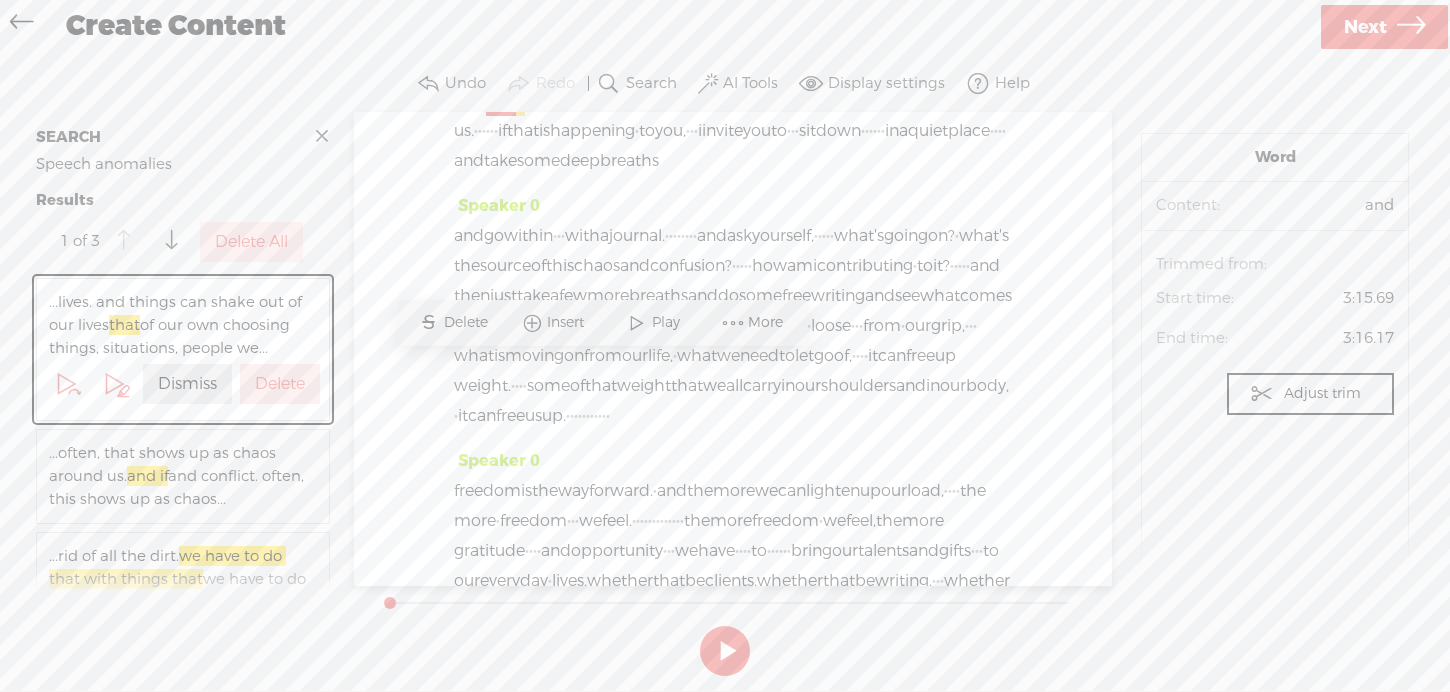 click on "and" at bounding box center (693, 41) 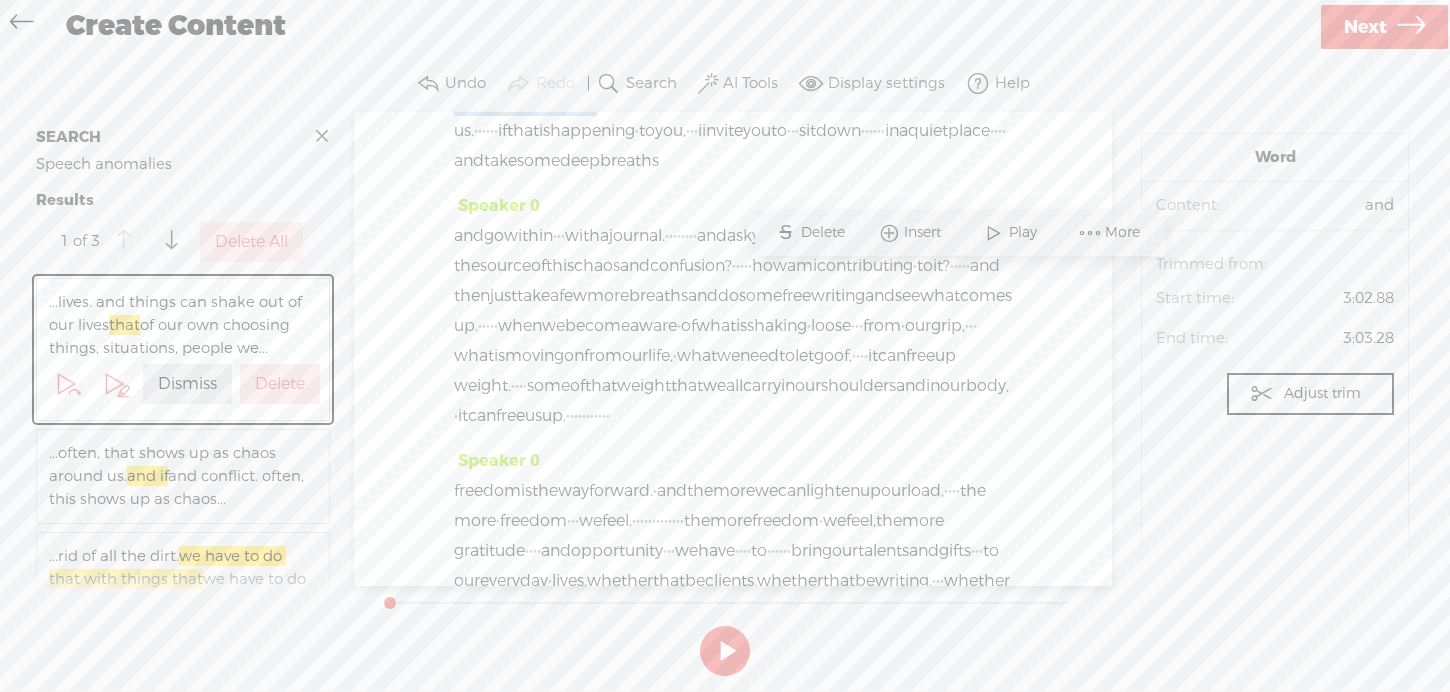 drag, startPoint x: 675, startPoint y: 340, endPoint x: 736, endPoint y: 364, distance: 65.551506 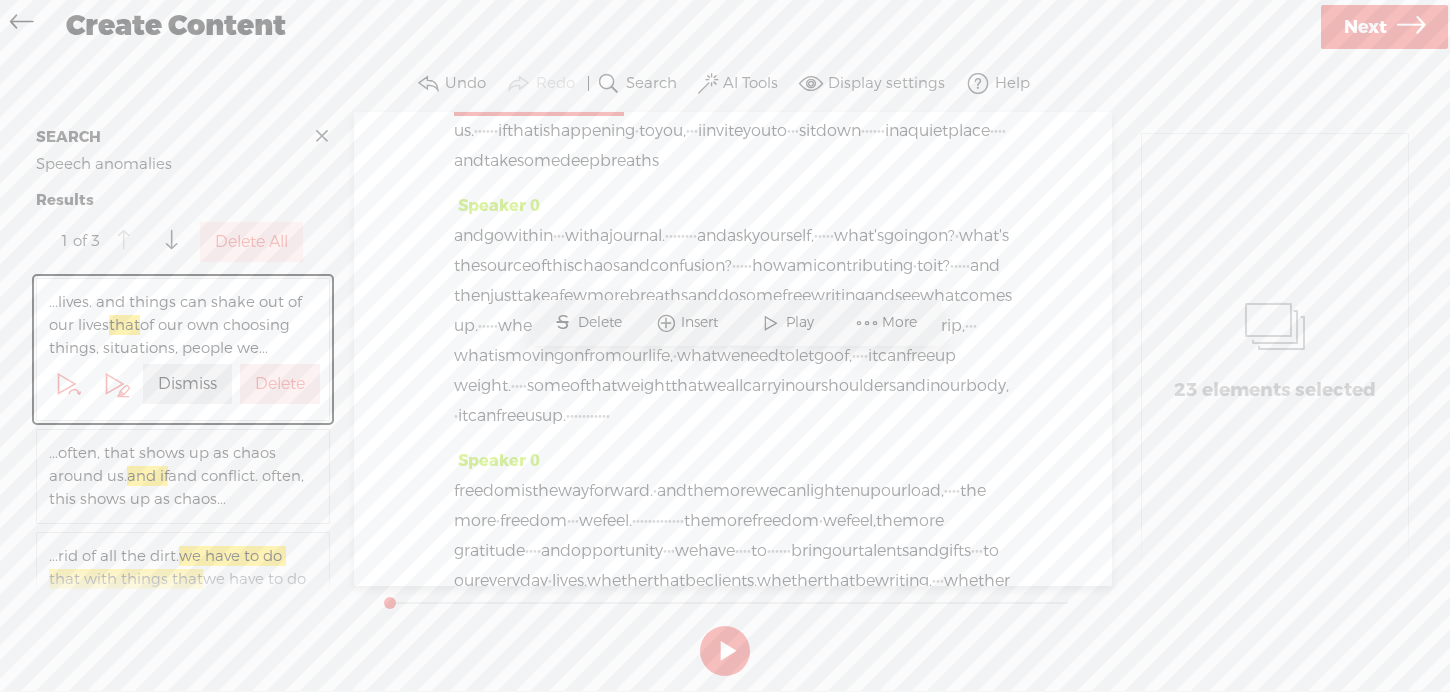 click on "Delete" at bounding box center [602, 323] 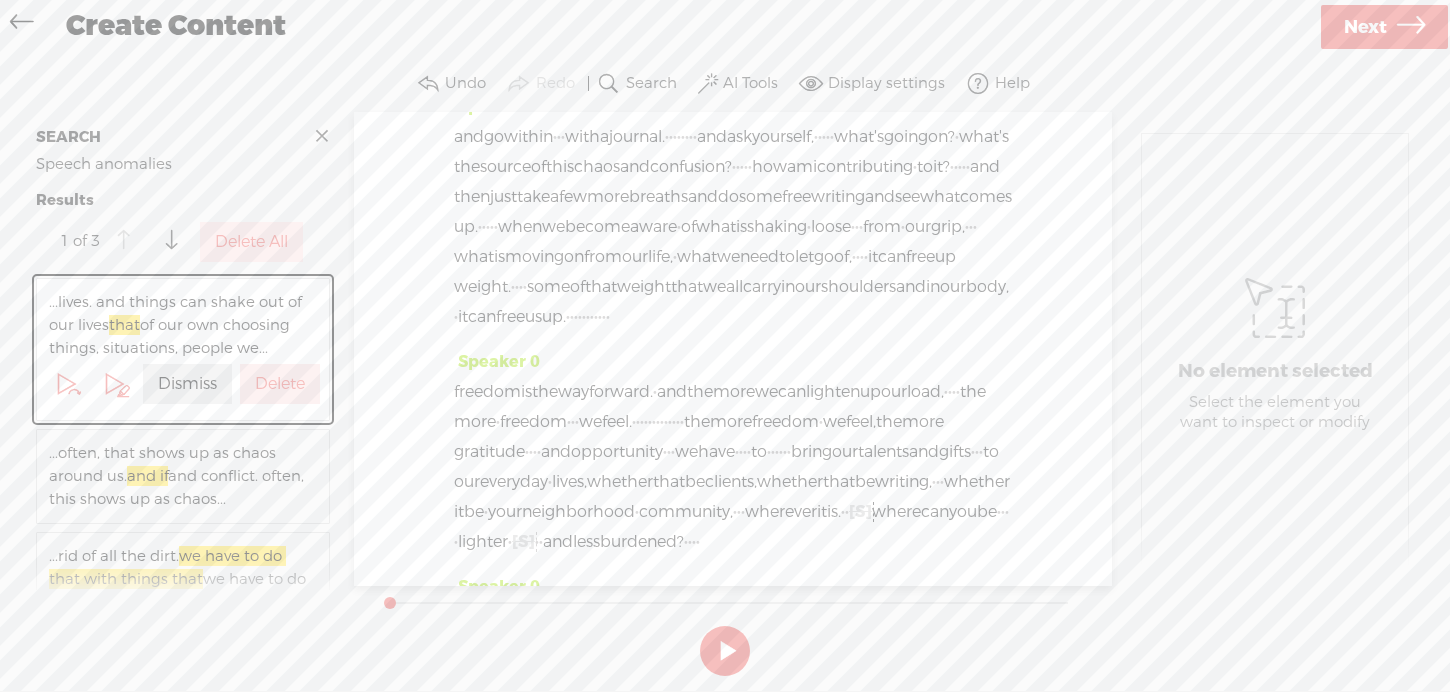 scroll, scrollTop: 1064, scrollLeft: 0, axis: vertical 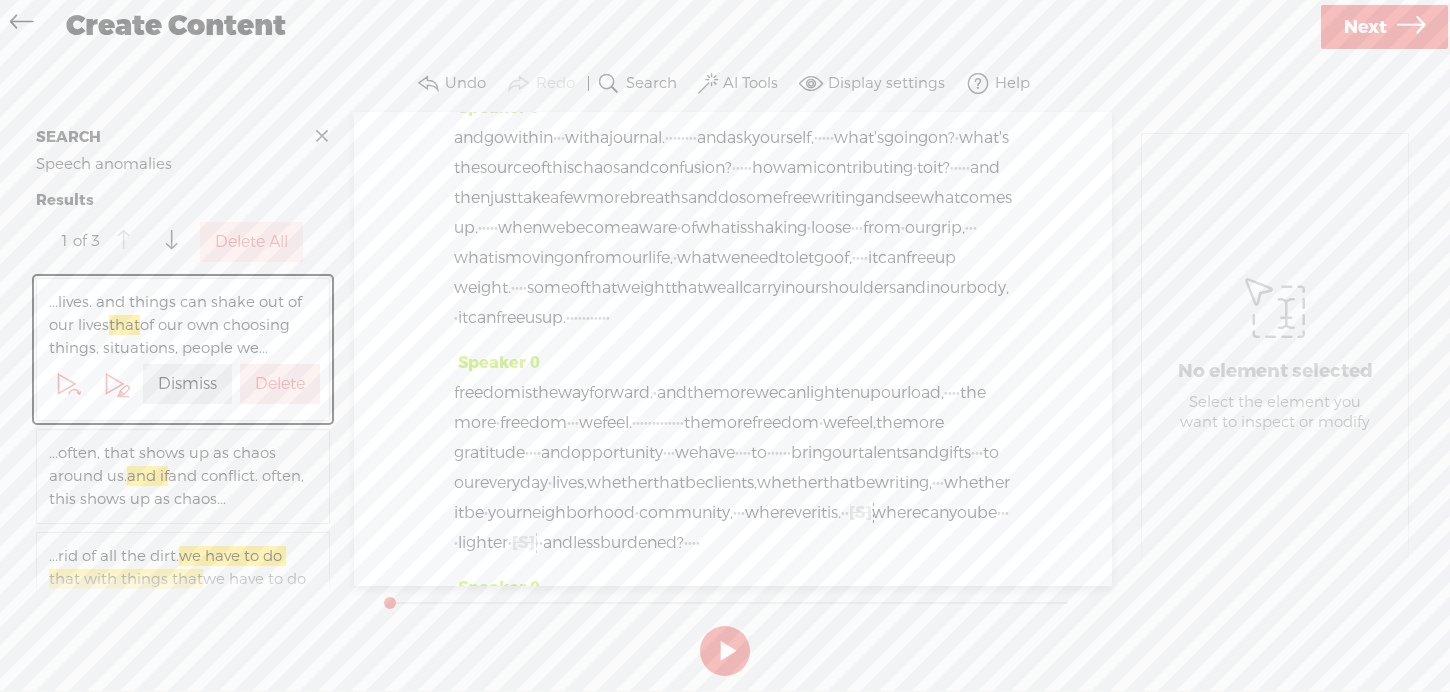 drag, startPoint x: 766, startPoint y: 308, endPoint x: 789, endPoint y: 303, distance: 23.537205 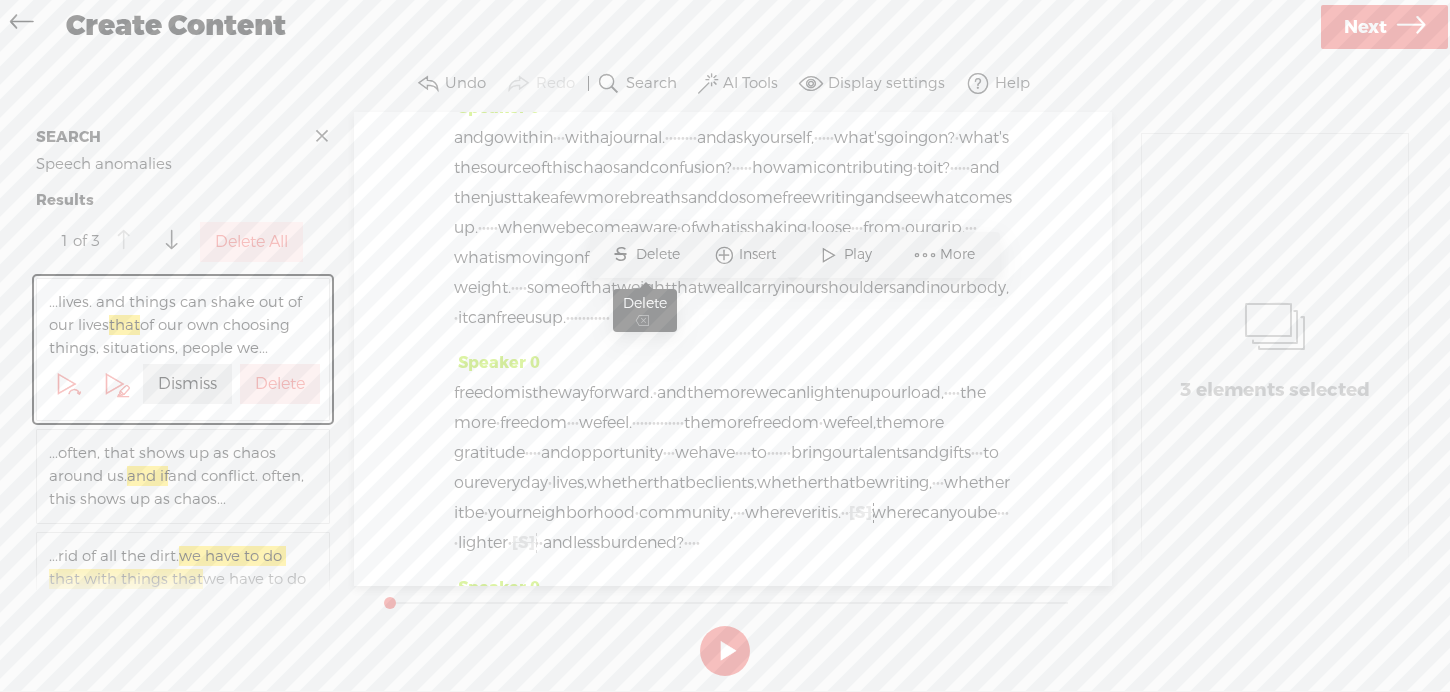 click on "Delete" at bounding box center [660, 255] 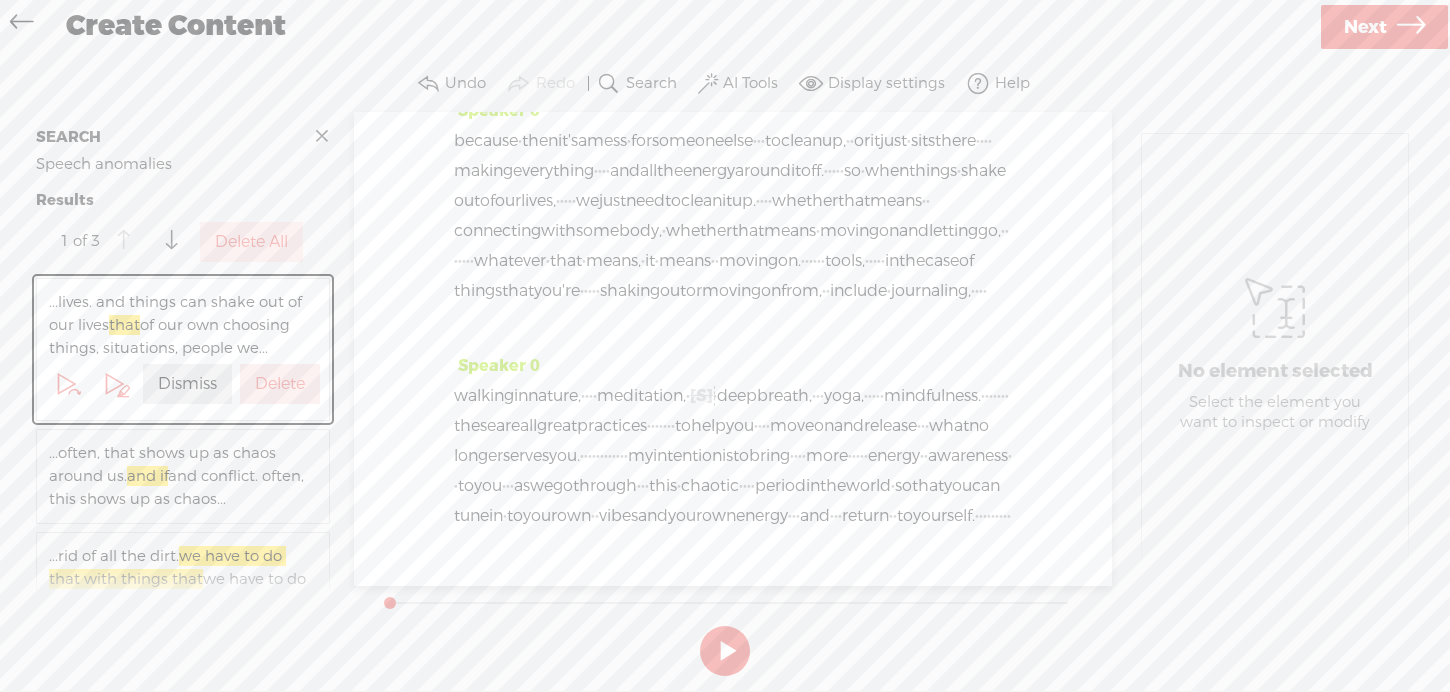 scroll, scrollTop: 2104, scrollLeft: 0, axis: vertical 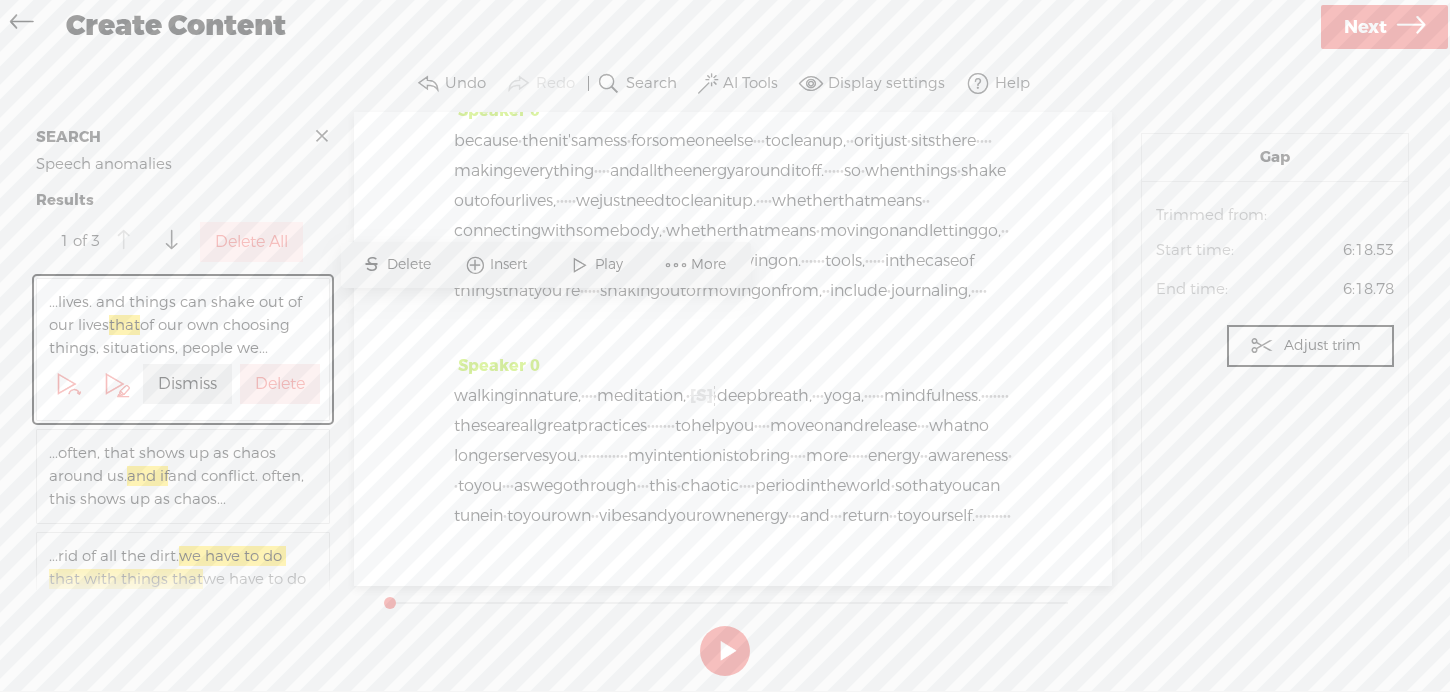 drag, startPoint x: 549, startPoint y: 309, endPoint x: 519, endPoint y: 312, distance: 30.149628 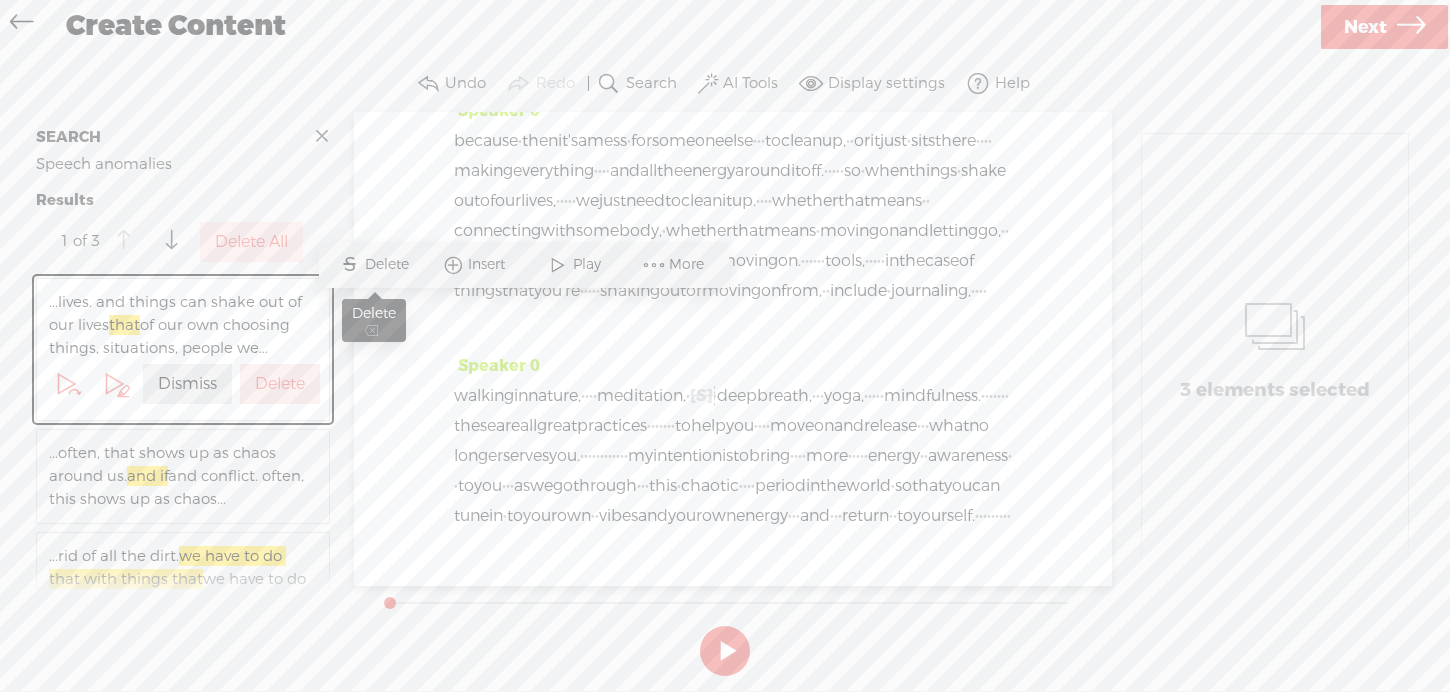 click on "Delete" at bounding box center (389, 265) 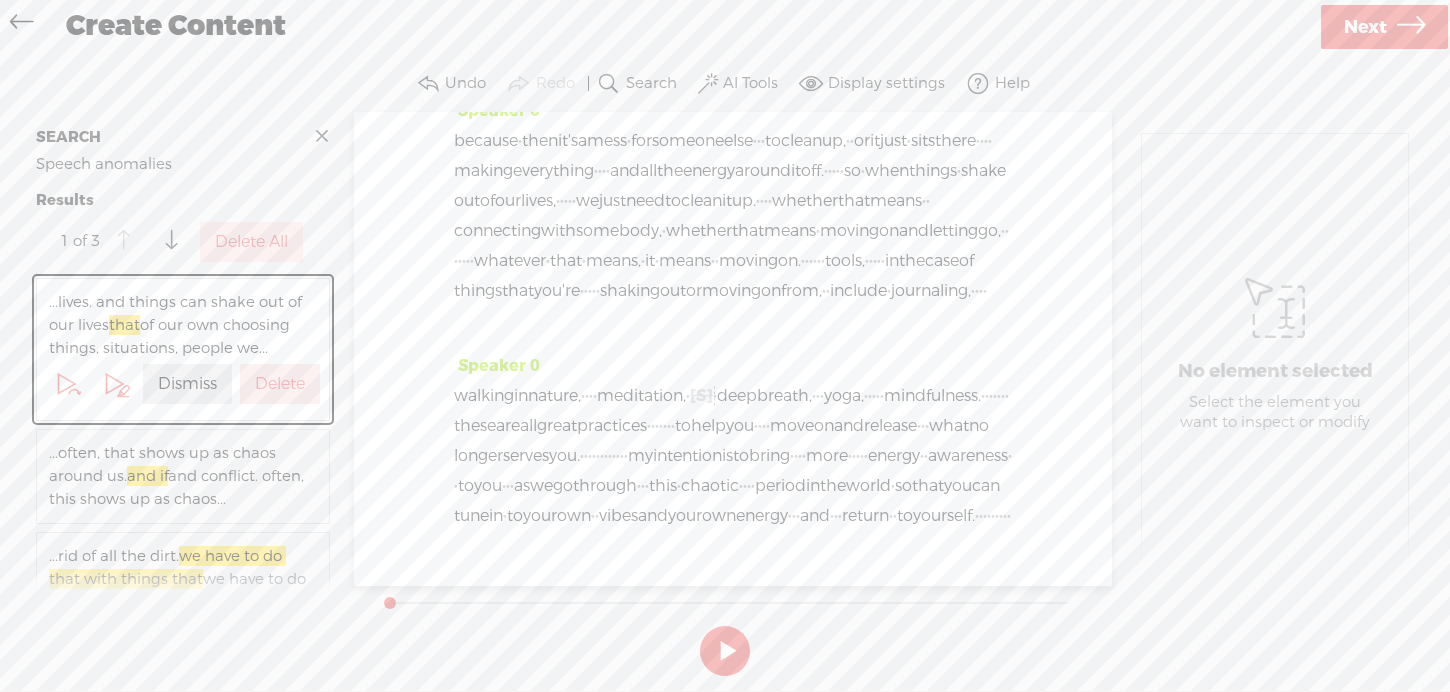 scroll, scrollTop: 2418, scrollLeft: 0, axis: vertical 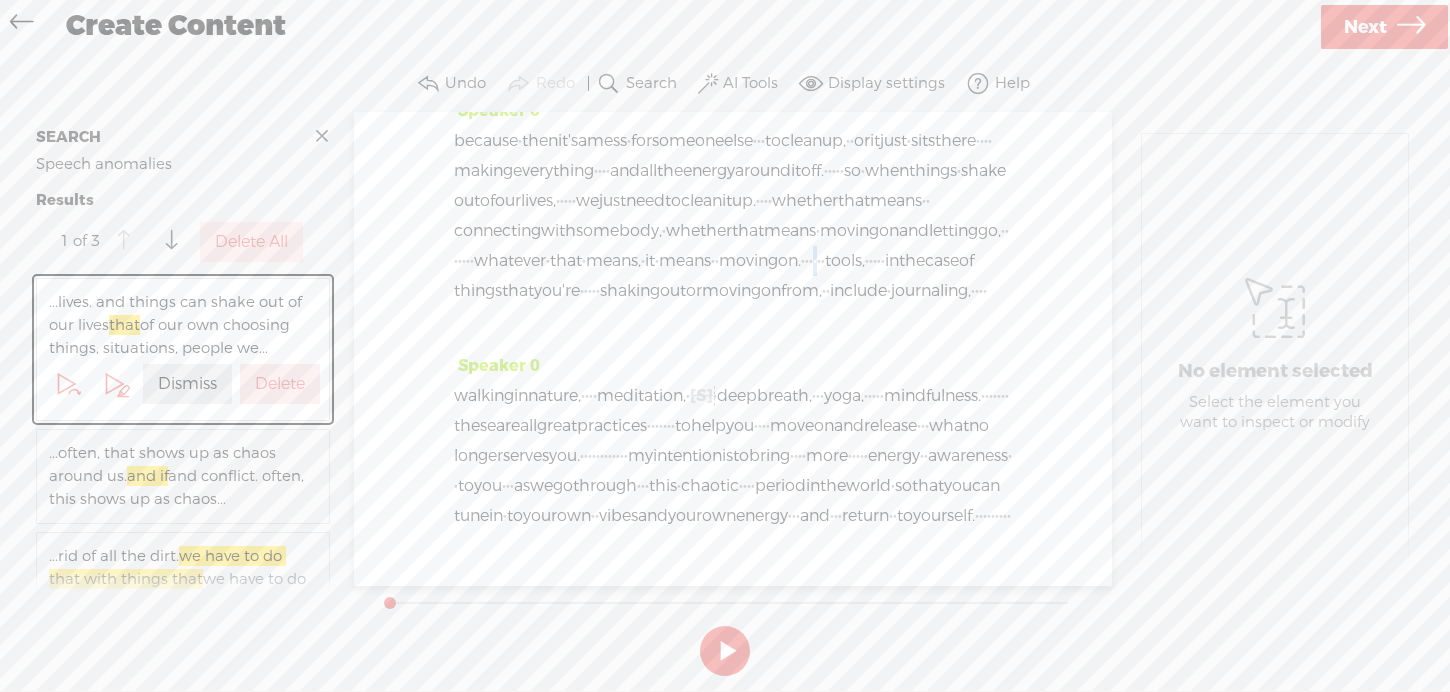 drag, startPoint x: 675, startPoint y: 308, endPoint x: 686, endPoint y: 308, distance: 11 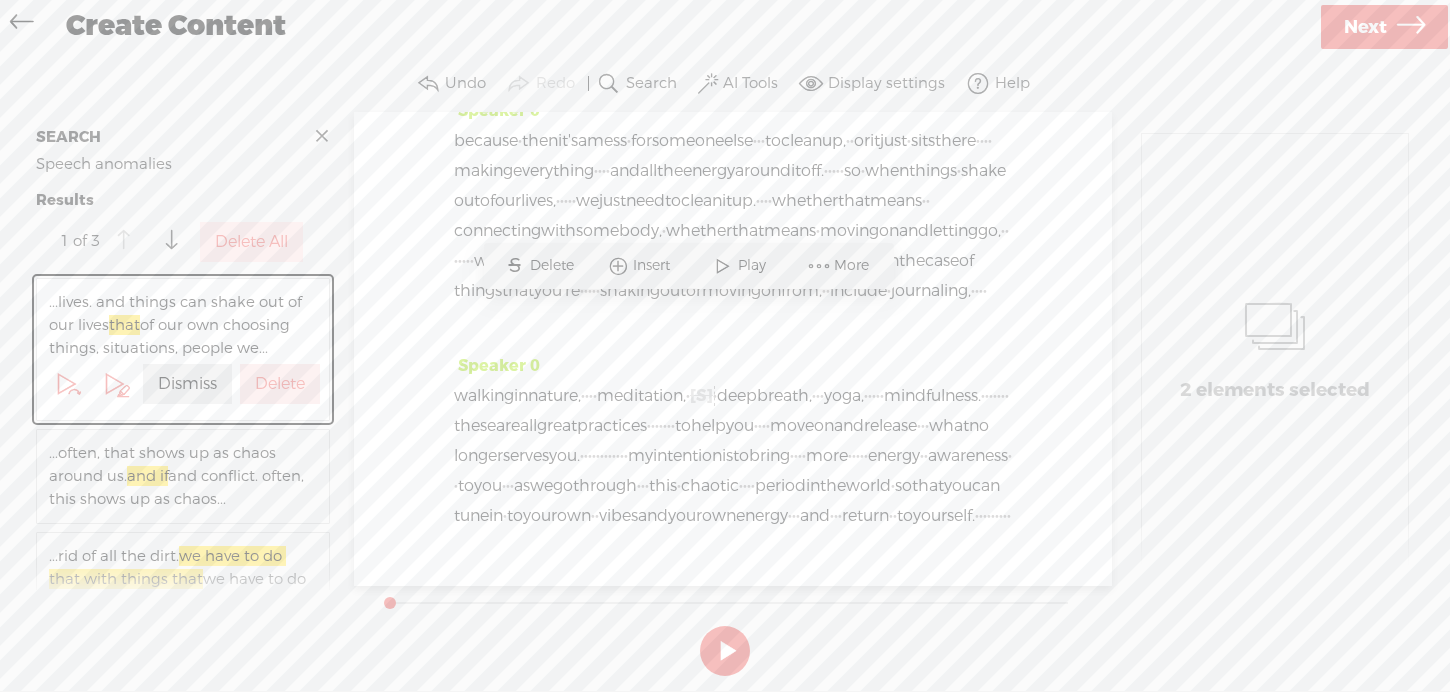 click on "Delete" at bounding box center (554, 266) 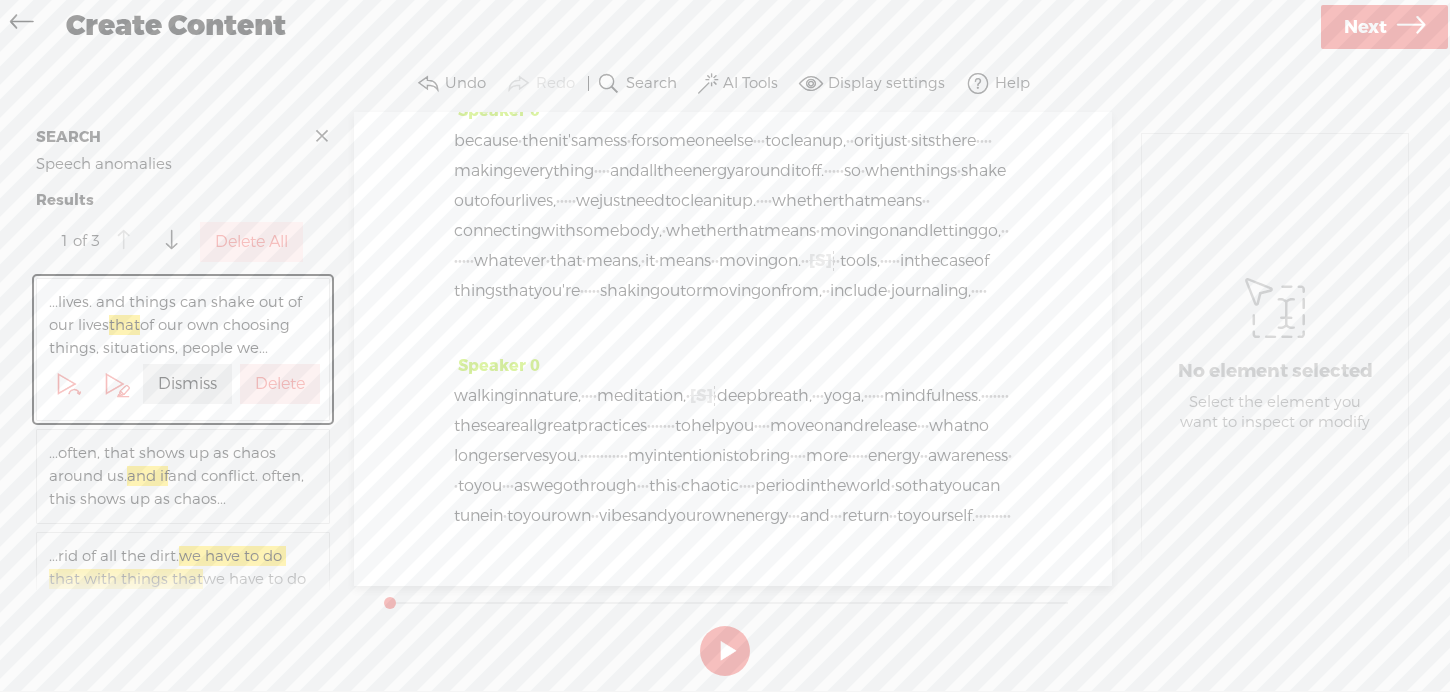 drag, startPoint x: 795, startPoint y: 200, endPoint x: 810, endPoint y: 199, distance: 15.033297 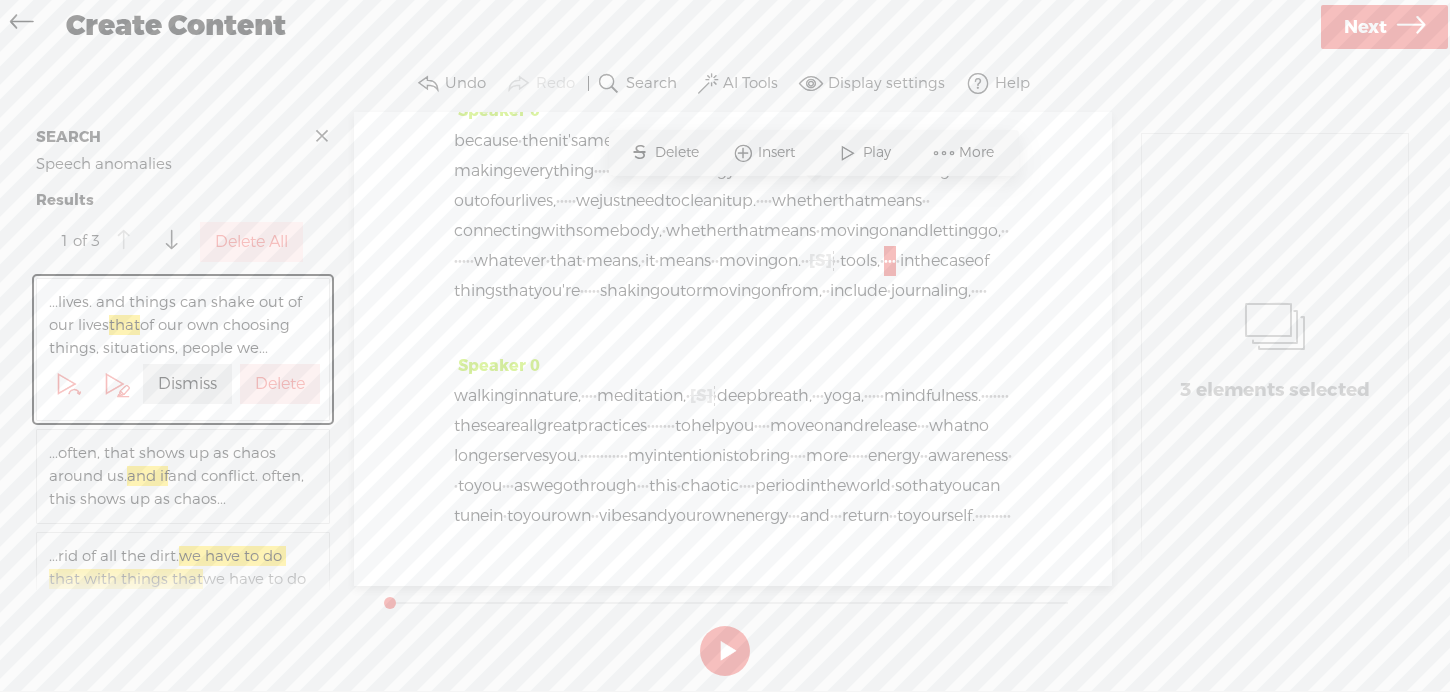 click on "Delete" at bounding box center [679, 153] 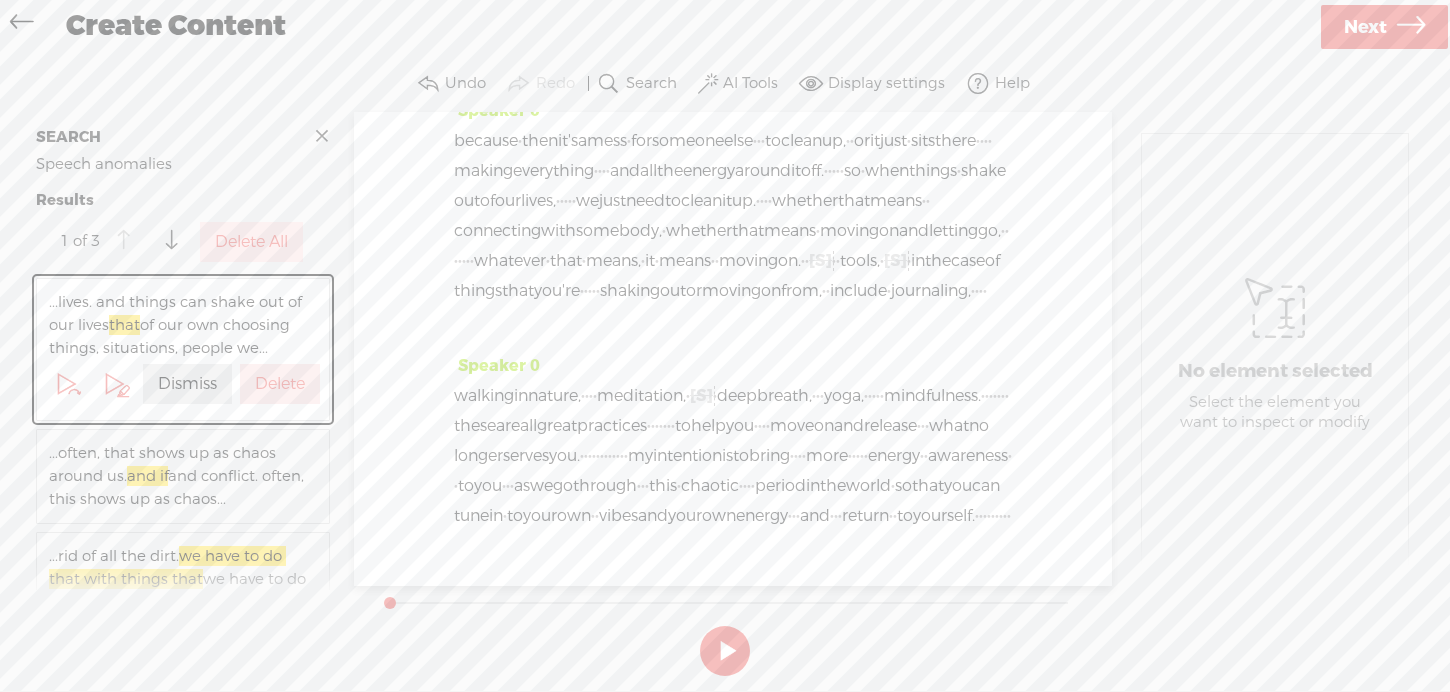 scroll, scrollTop: 2531, scrollLeft: 0, axis: vertical 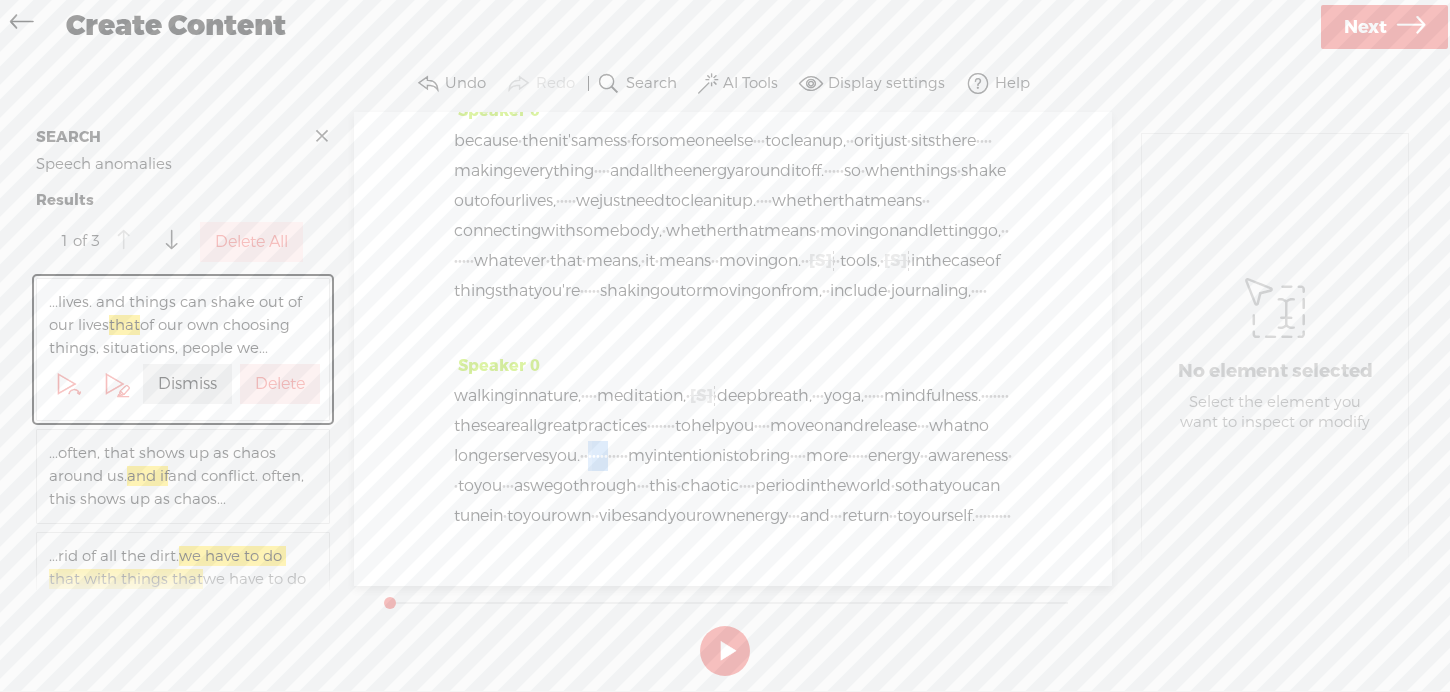 drag, startPoint x: 574, startPoint y: 425, endPoint x: 629, endPoint y: 419, distance: 55.326305 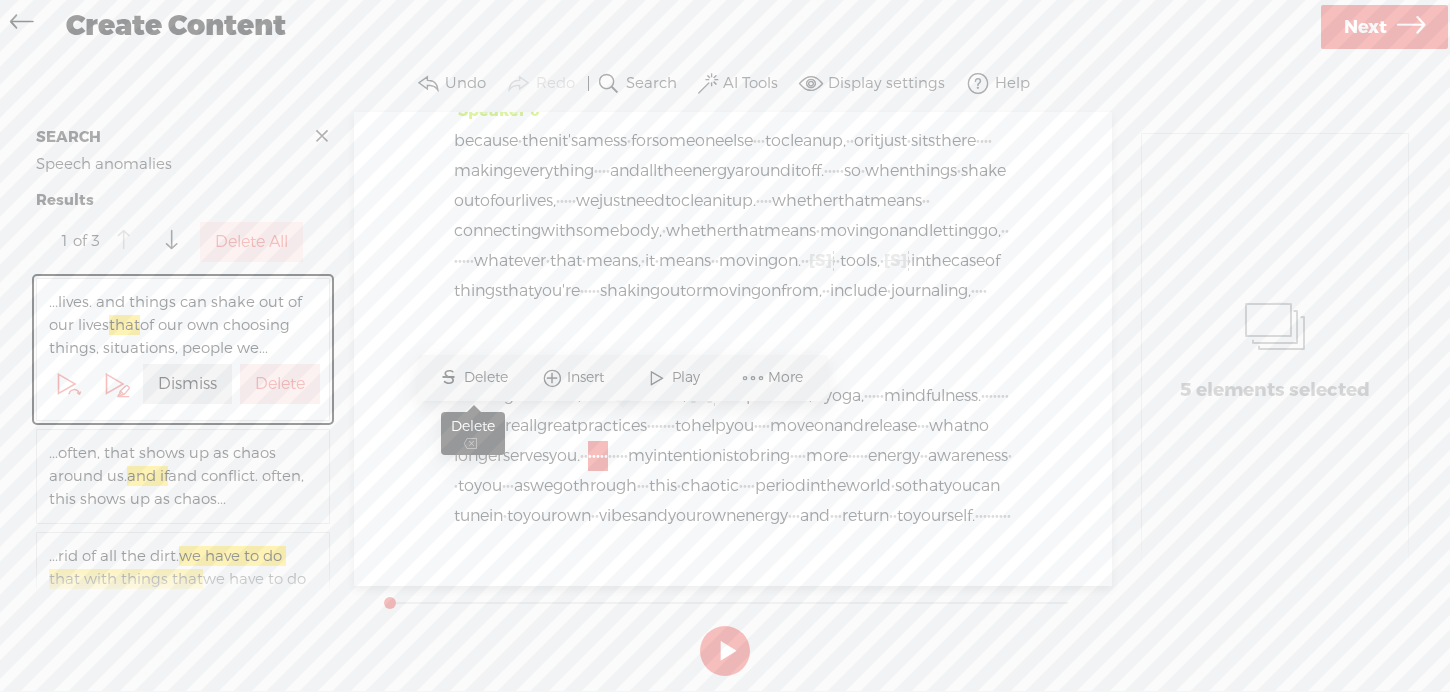 click on "Delete" at bounding box center (488, 378) 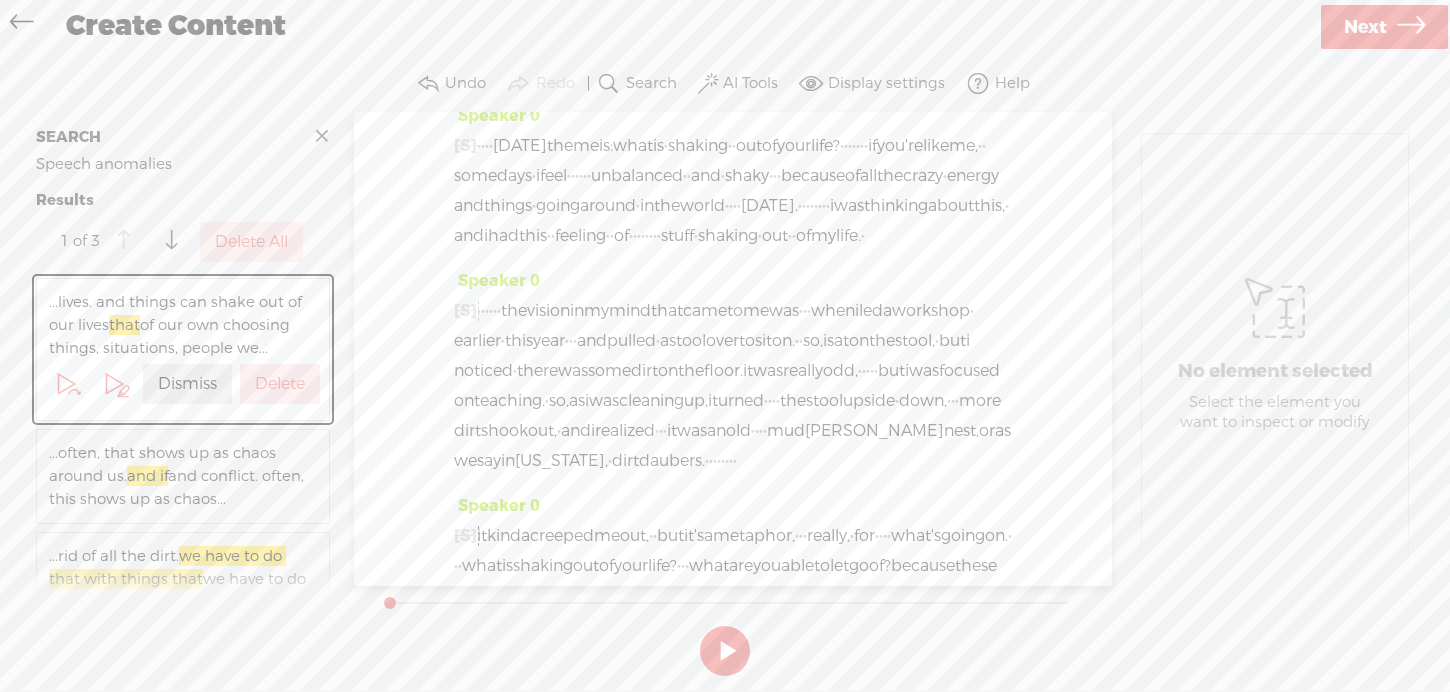 scroll, scrollTop: 0, scrollLeft: 0, axis: both 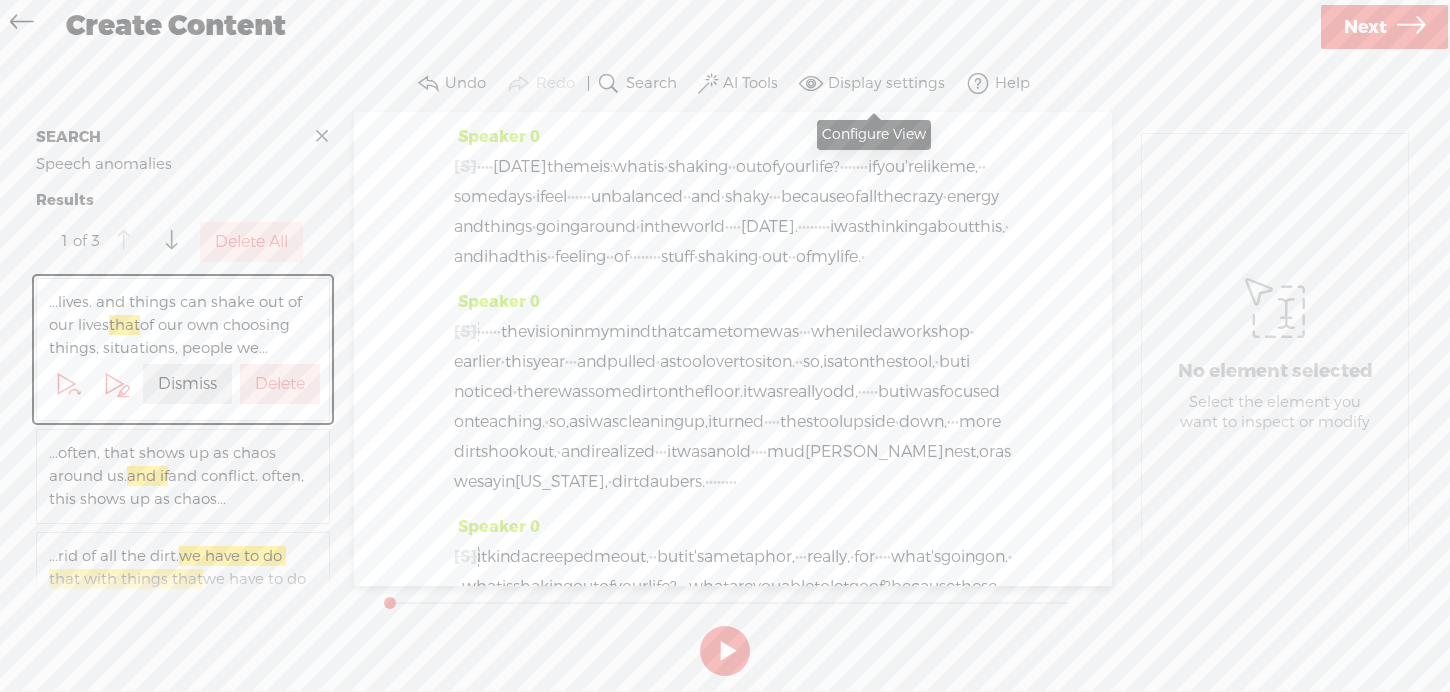 click on "Display settings" at bounding box center [886, 84] 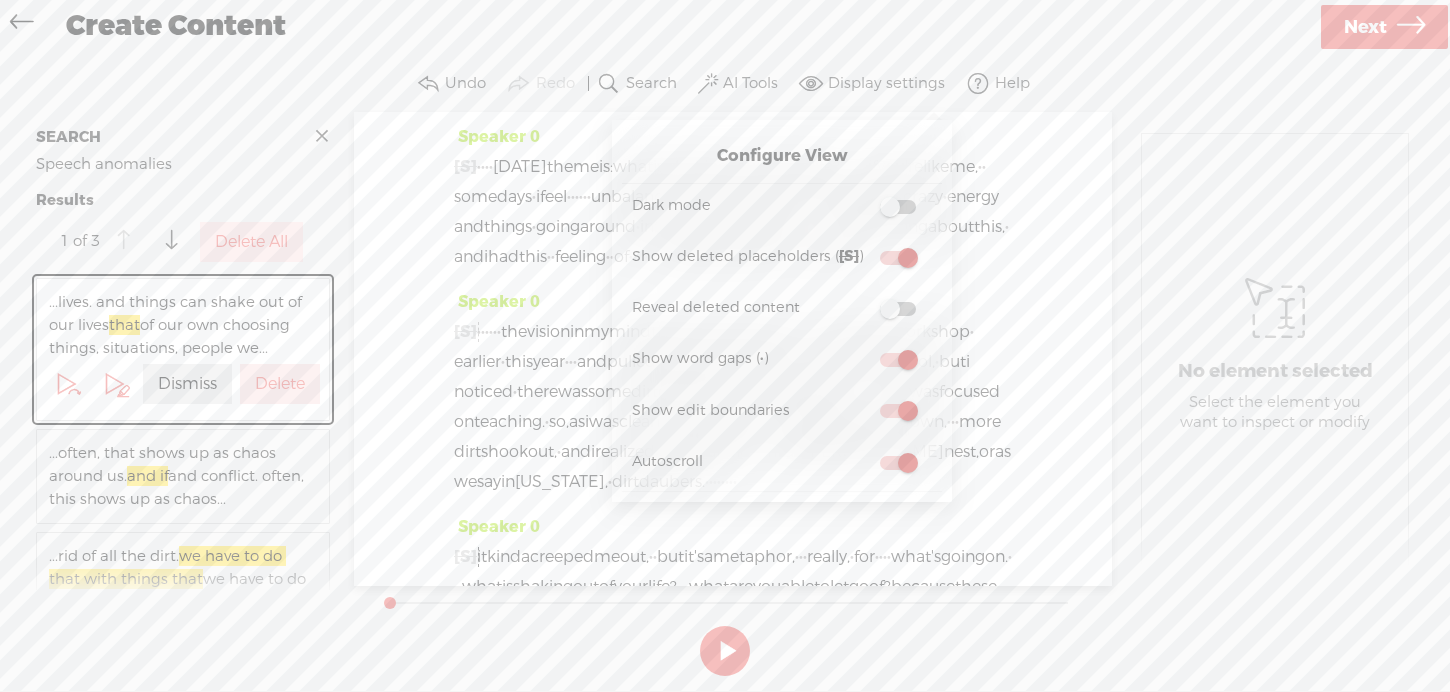click at bounding box center (898, 463) 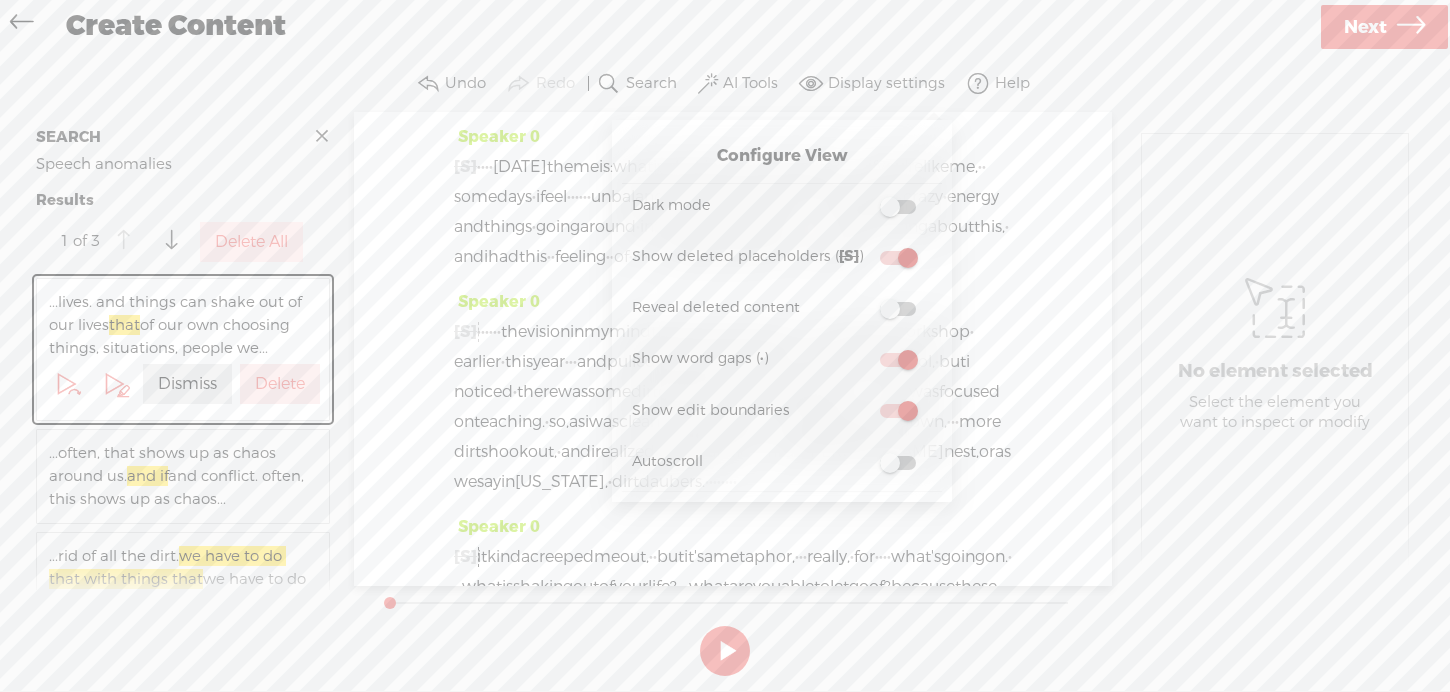 click on "Undo
Redo
Search
Remove Background Noise
AI Tools
Configure Magic Sound Enhancer™
Display settings
Autoscroll
Help" at bounding box center (725, 84) 